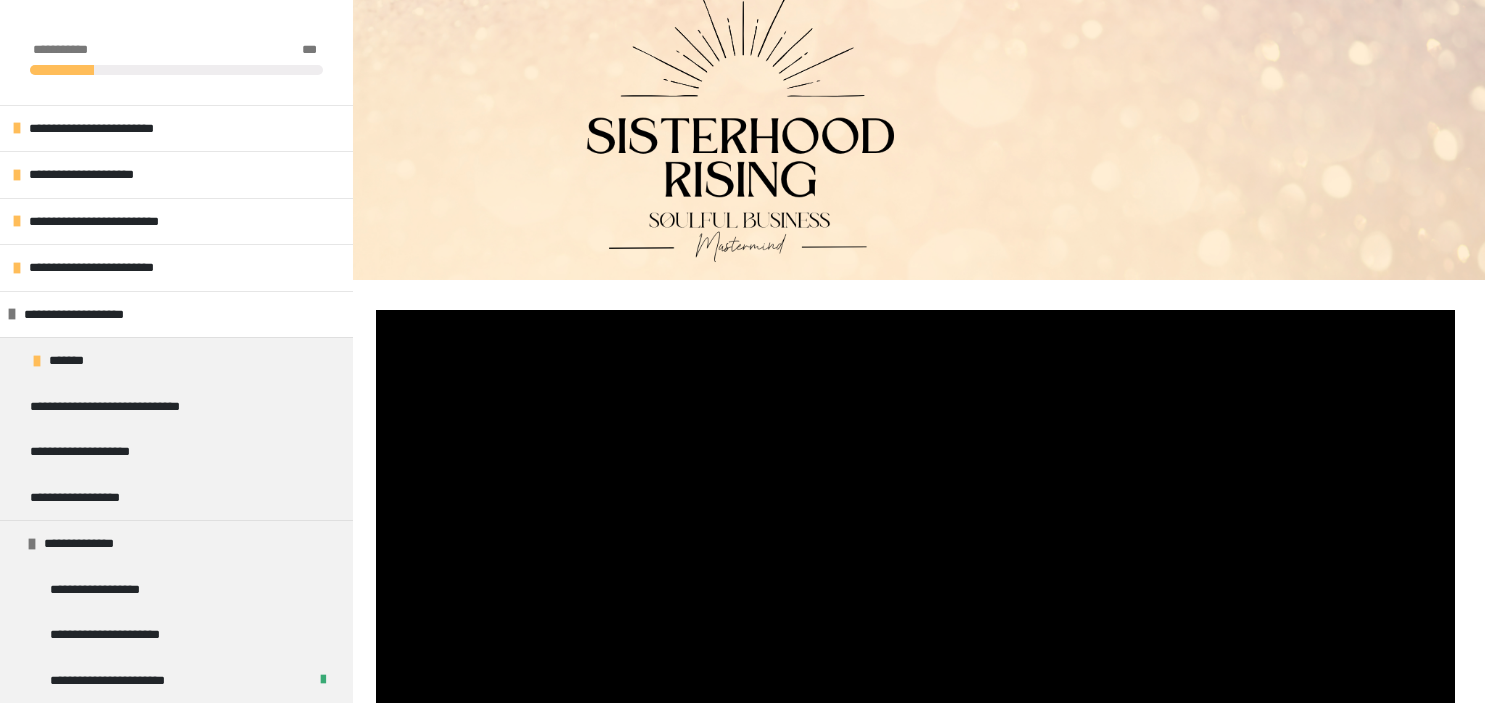 scroll, scrollTop: 356, scrollLeft: 0, axis: vertical 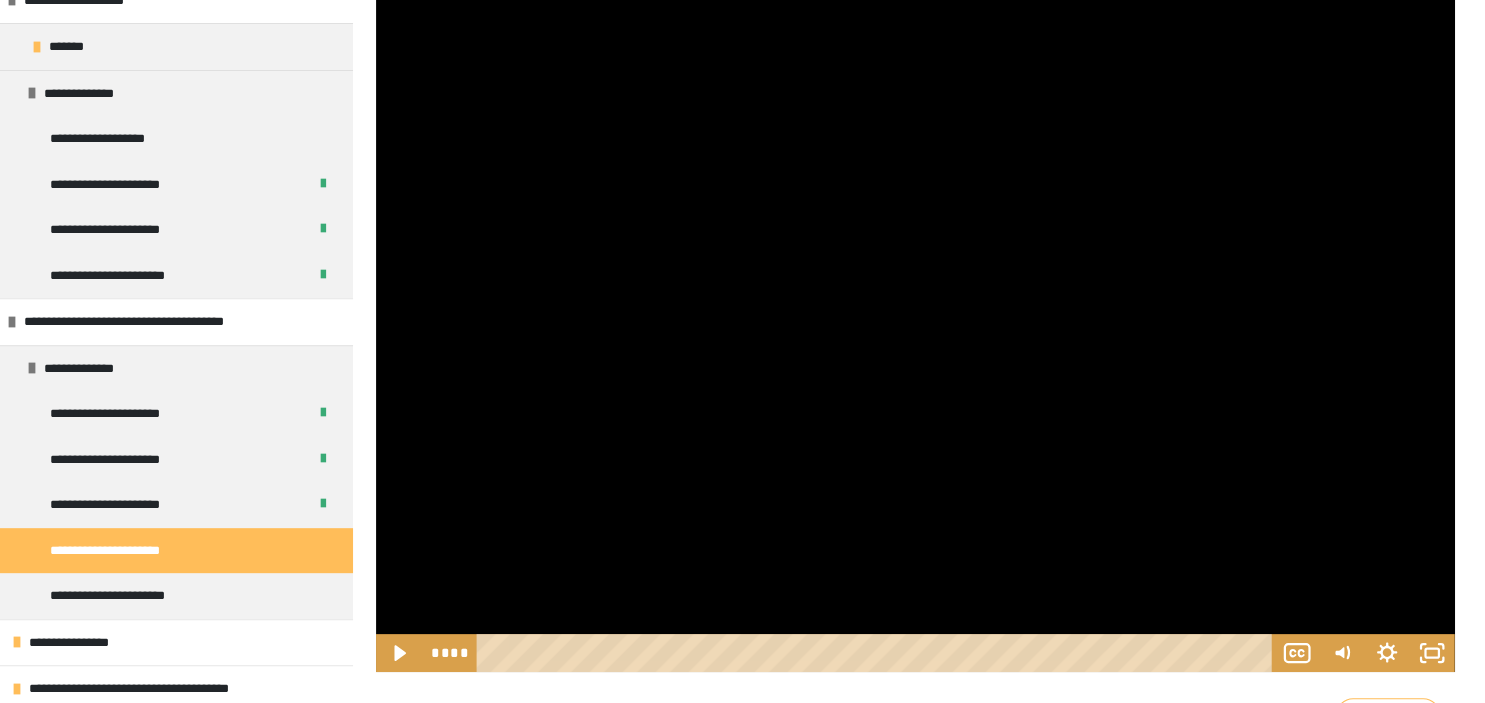 click at bounding box center (915, 313) 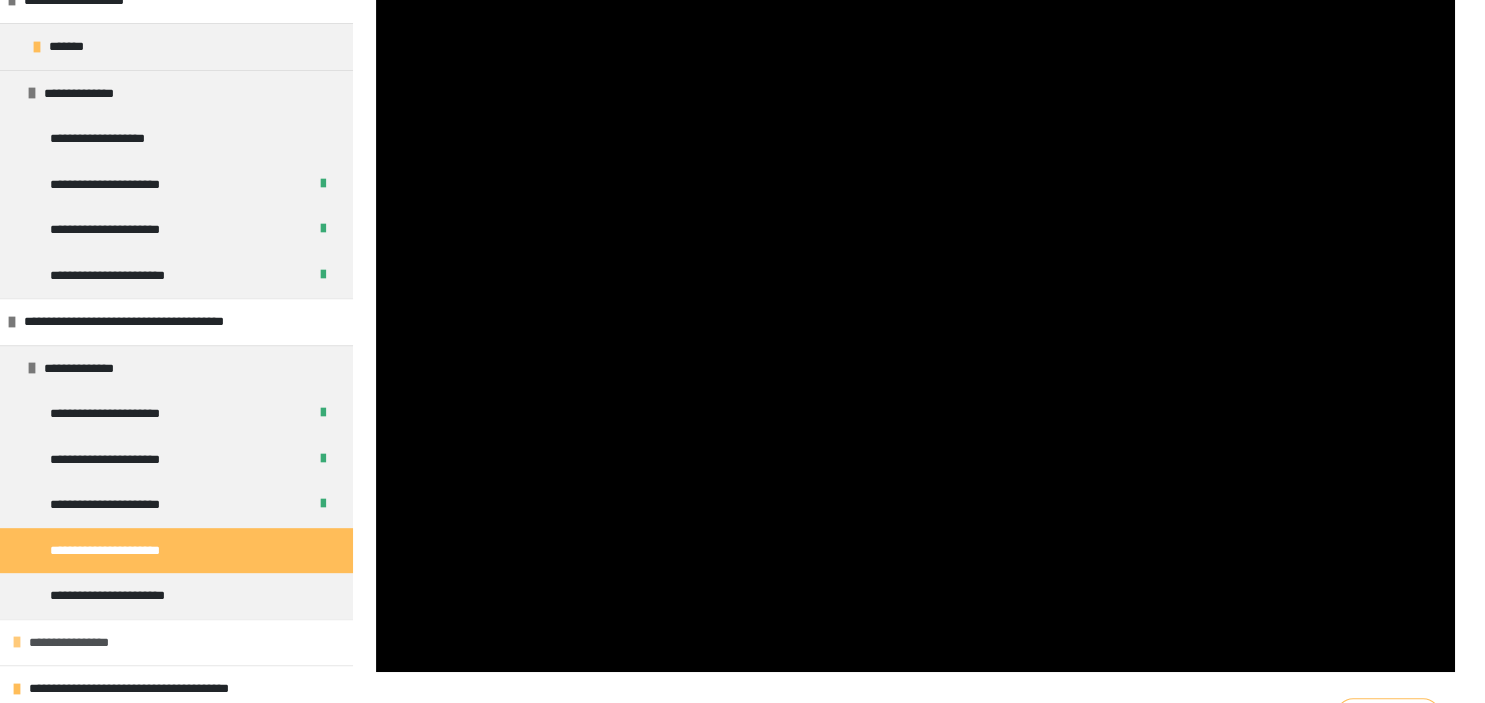 click at bounding box center [17, 642] 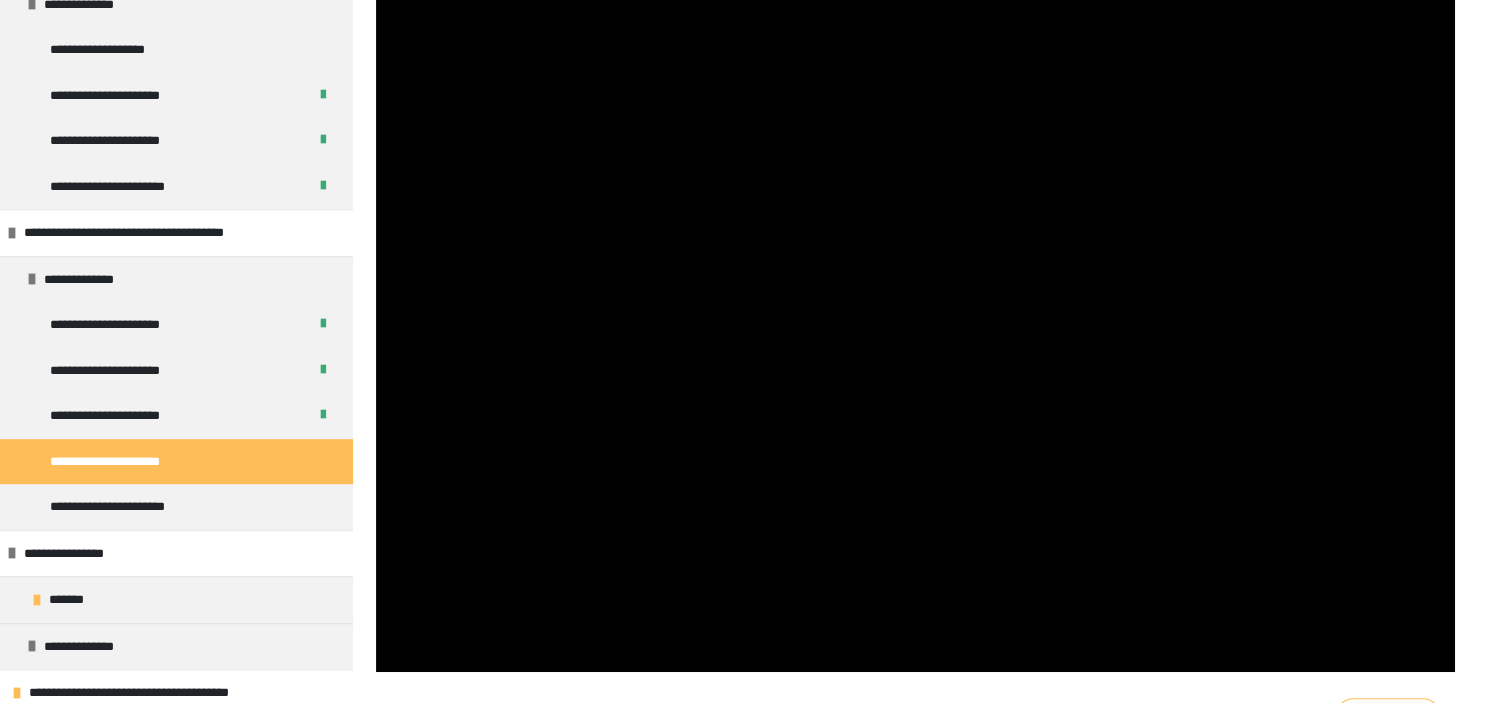 scroll, scrollTop: 865, scrollLeft: 0, axis: vertical 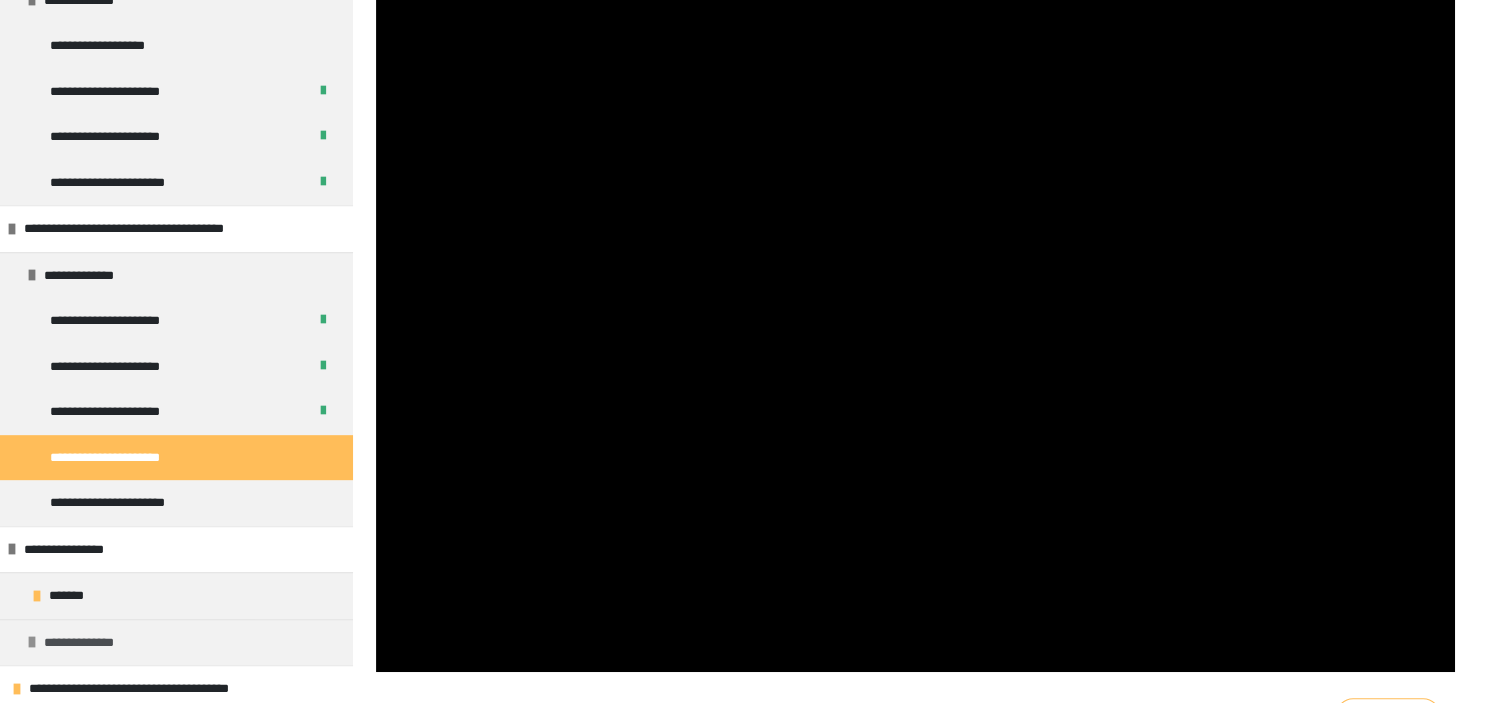 click at bounding box center [32, 642] 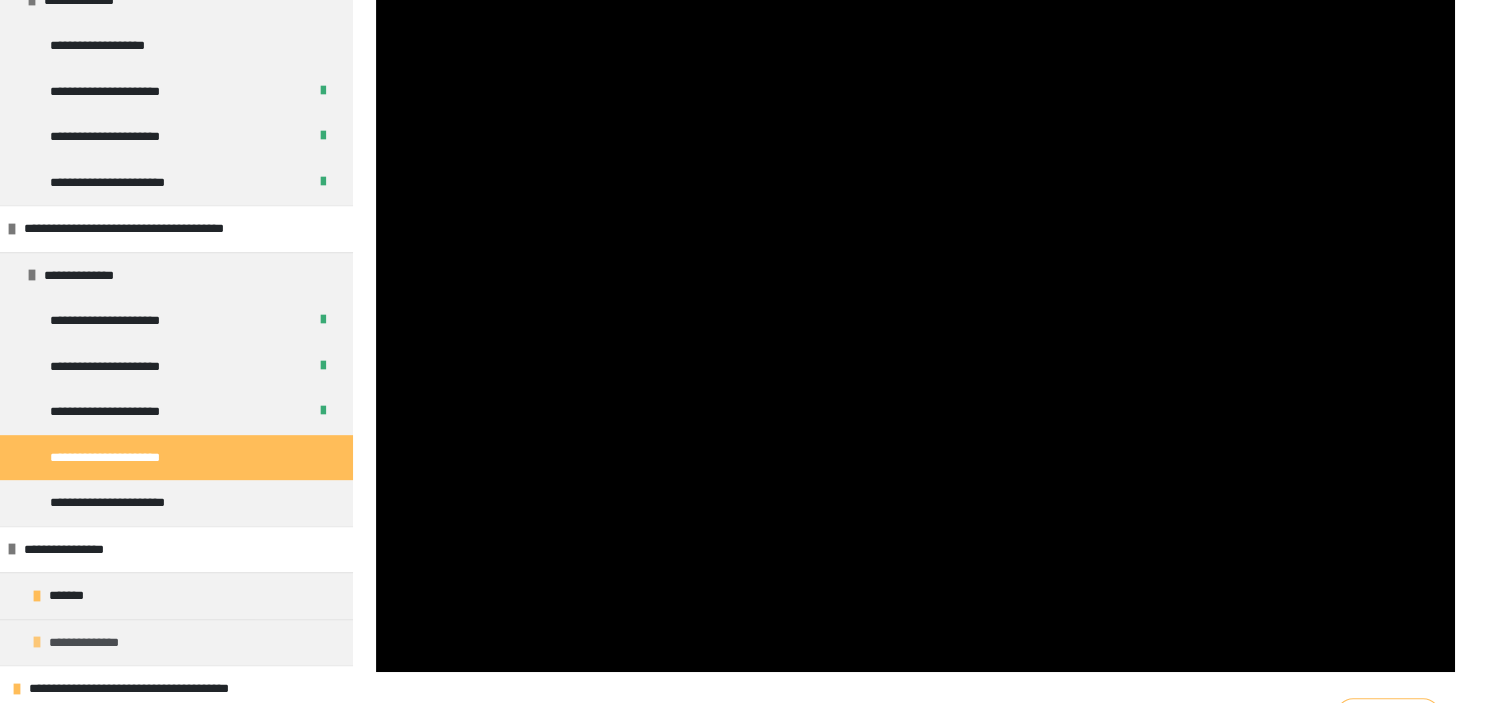 click on "**********" at bounding box center [176, 642] 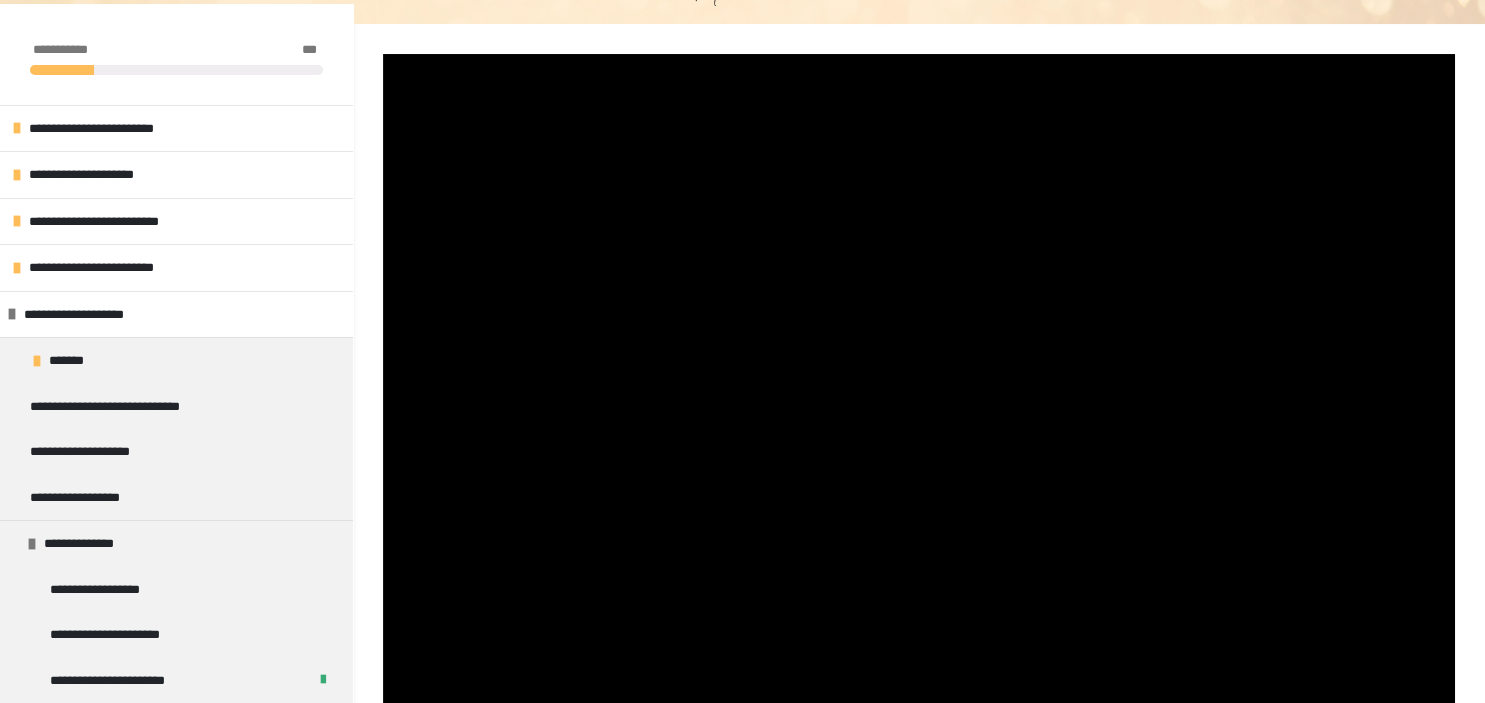 scroll, scrollTop: 265, scrollLeft: 0, axis: vertical 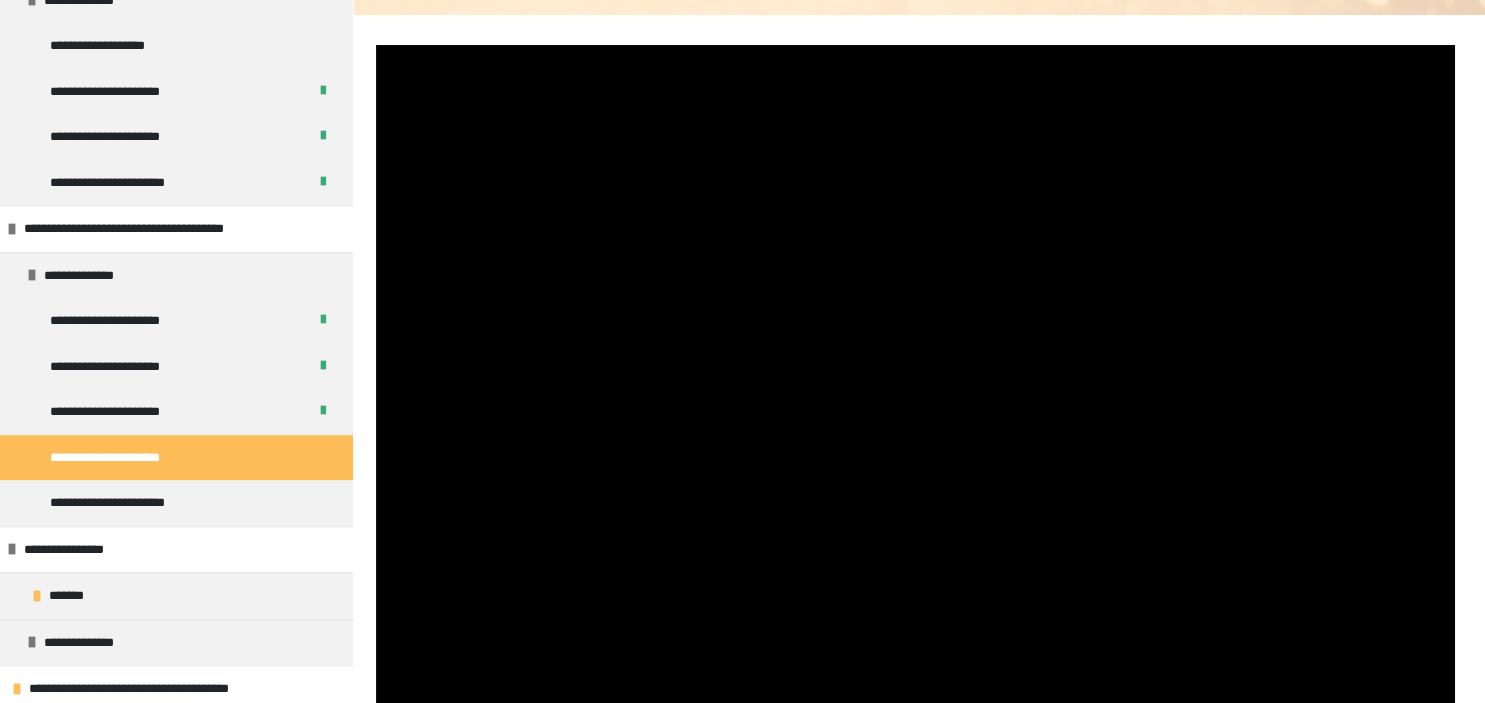 click at bounding box center (37, -504) 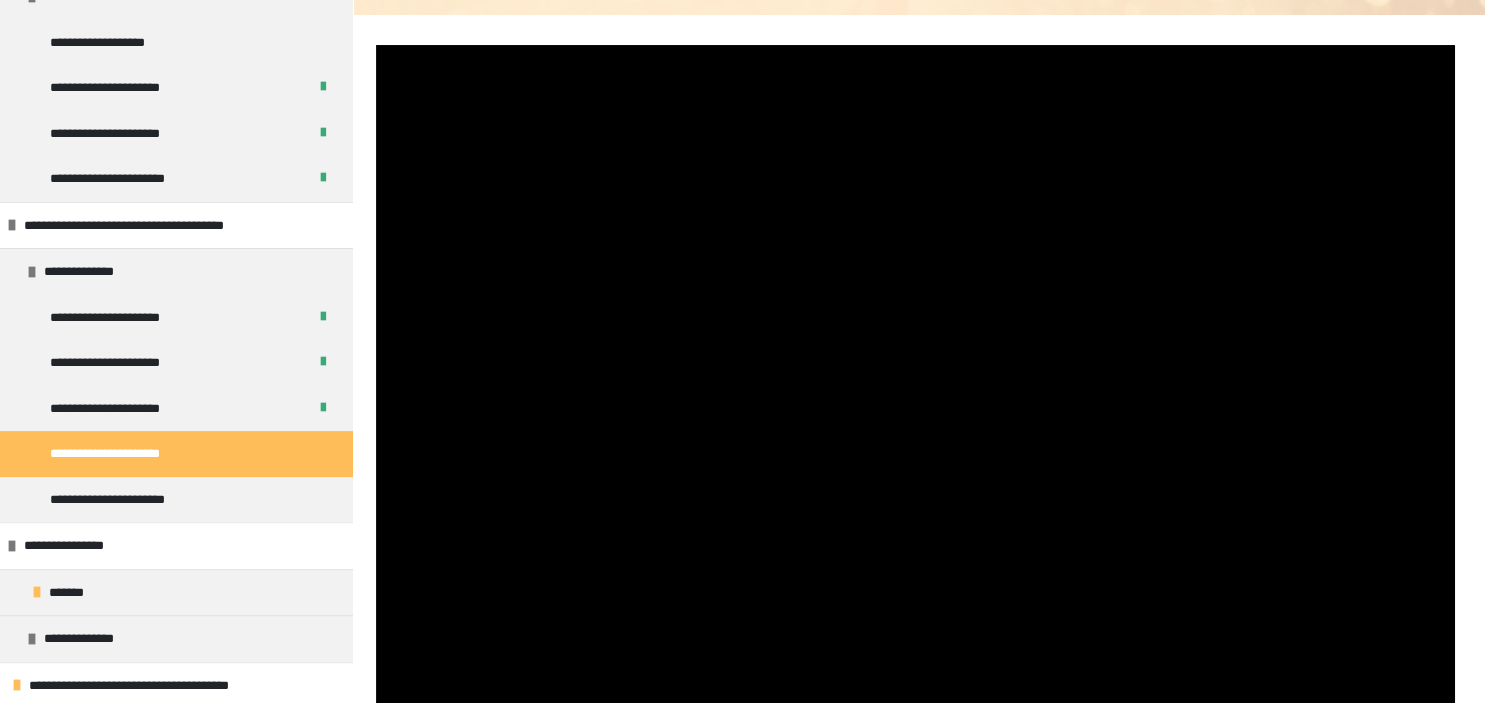 click at bounding box center [915, 404] 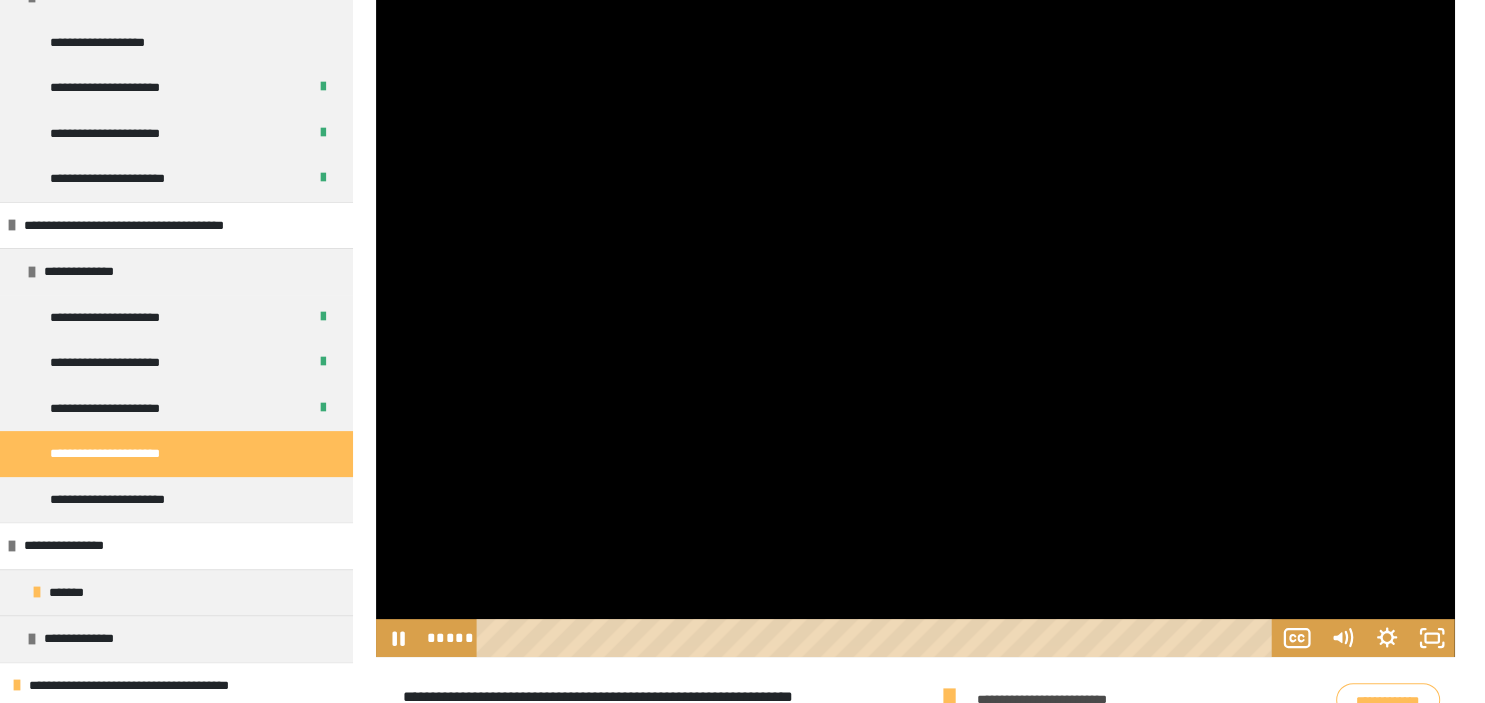 scroll, scrollTop: 372, scrollLeft: 0, axis: vertical 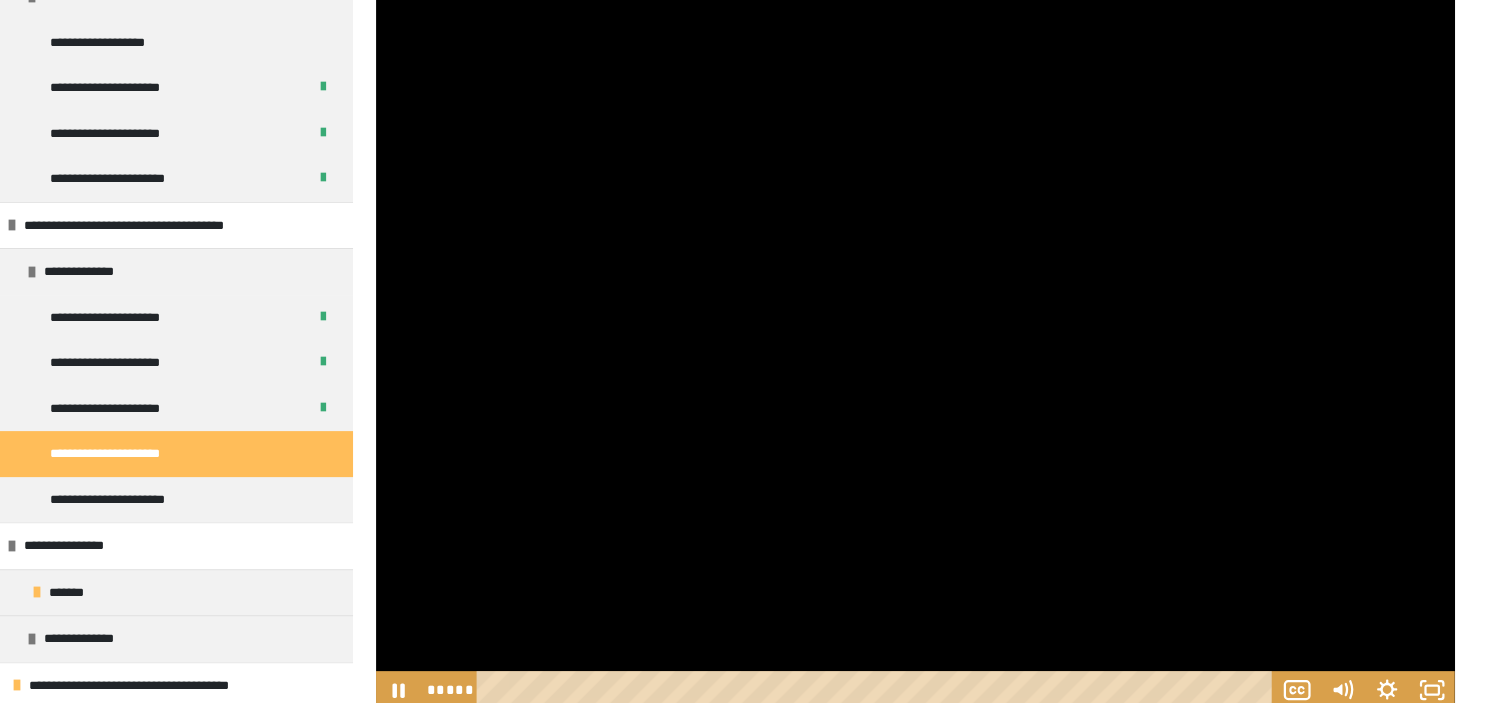 click at bounding box center (915, 350) 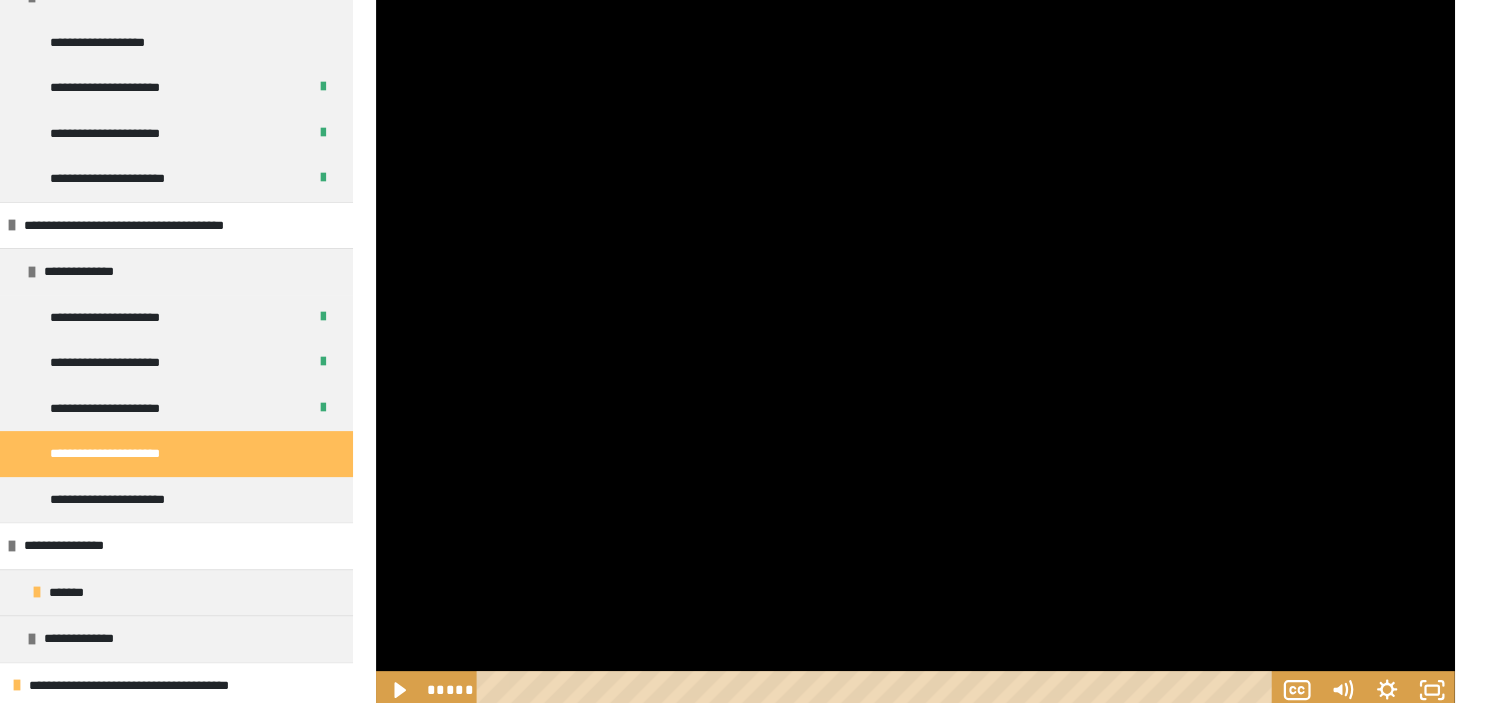 click at bounding box center [915, 350] 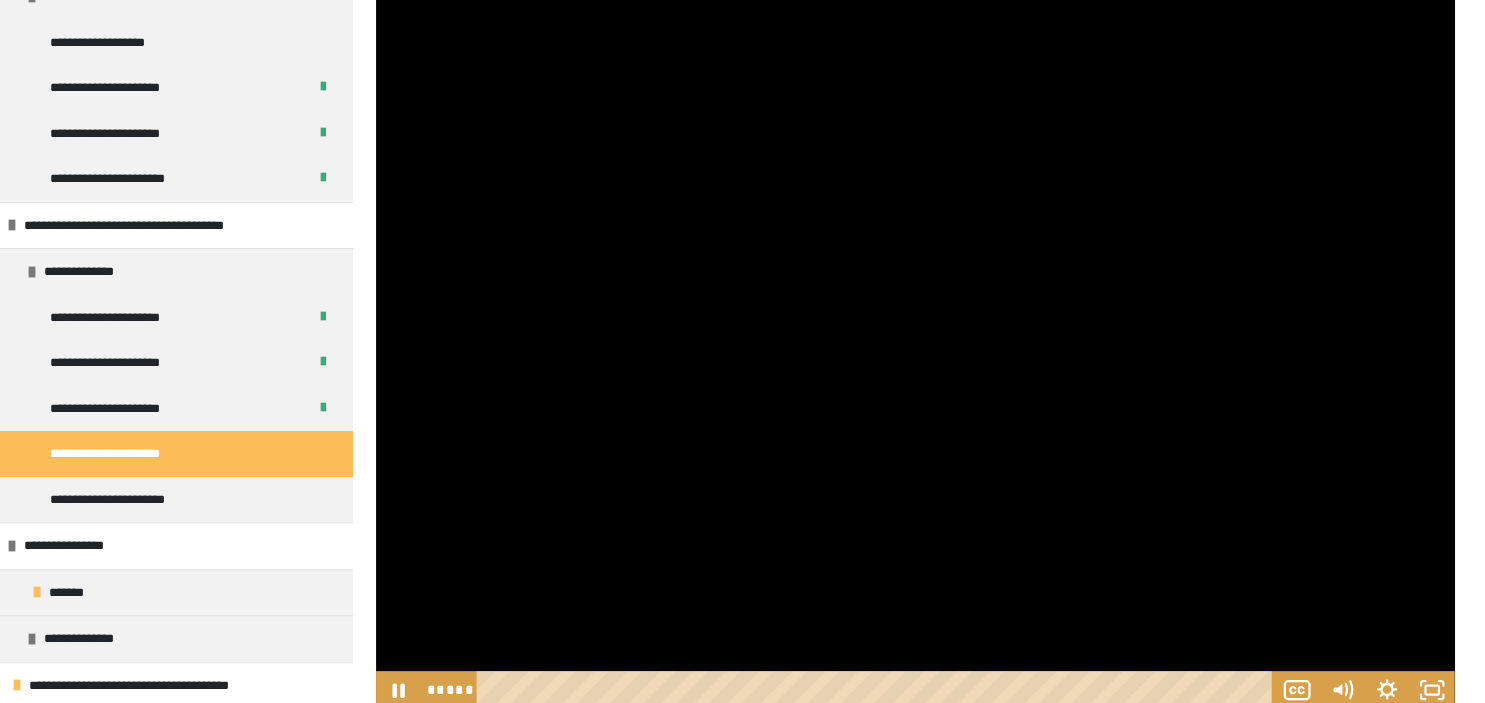 click at bounding box center (915, 350) 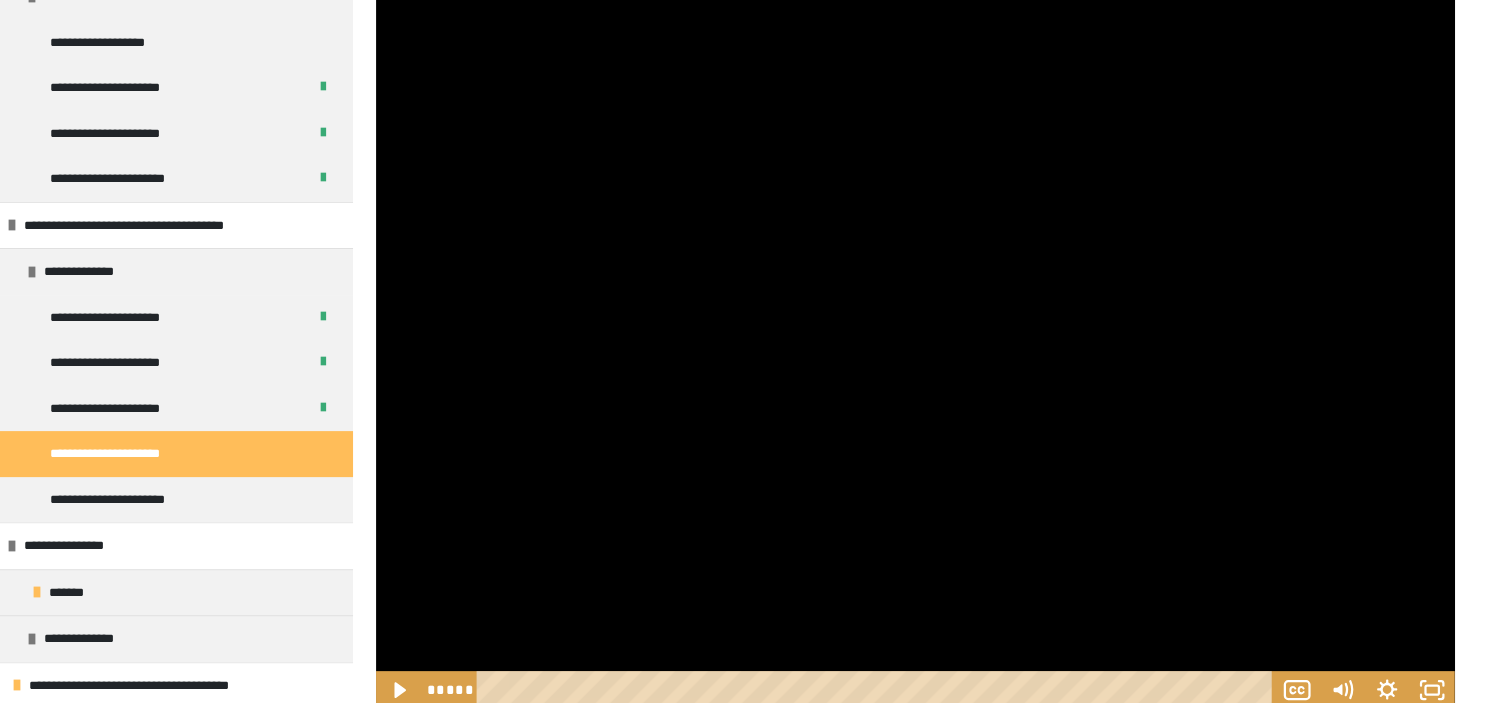 click at bounding box center [915, 350] 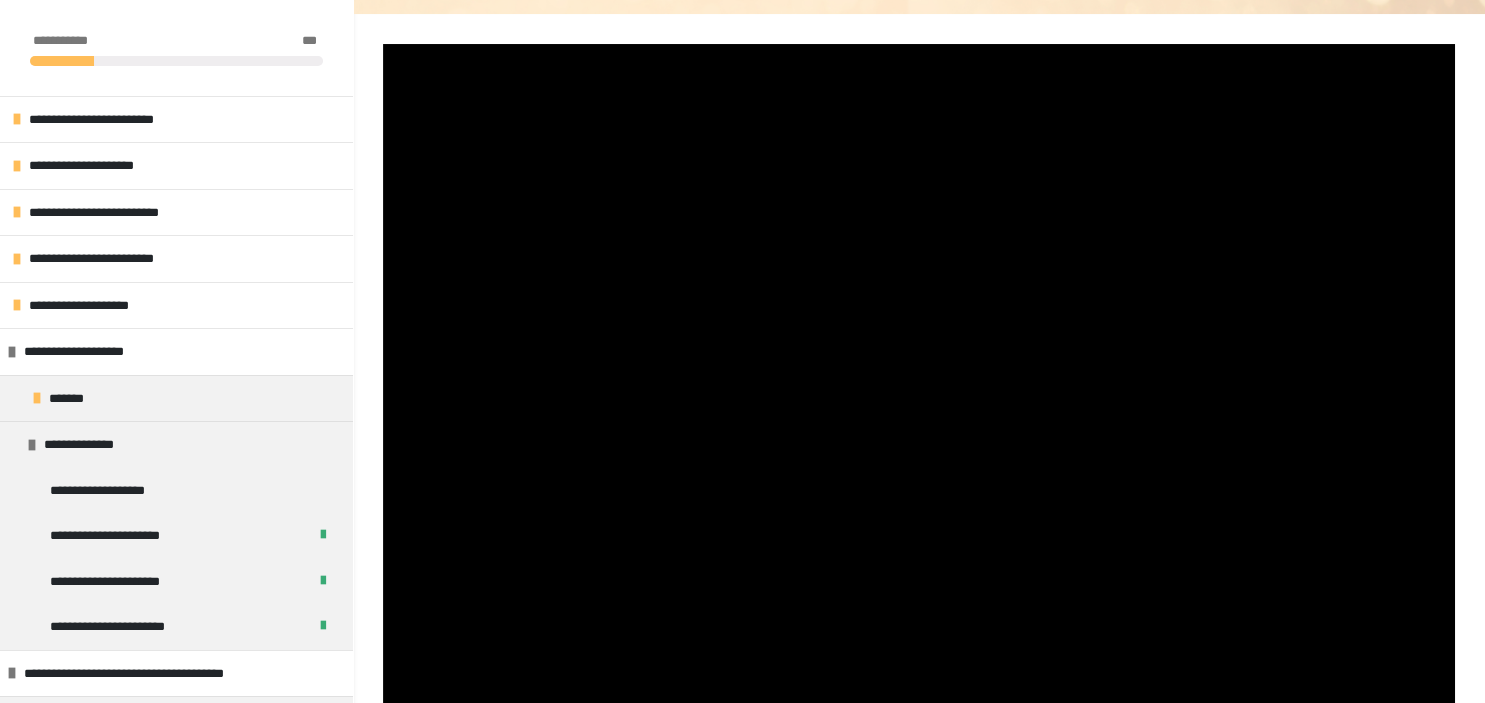 scroll, scrollTop: 213, scrollLeft: 0, axis: vertical 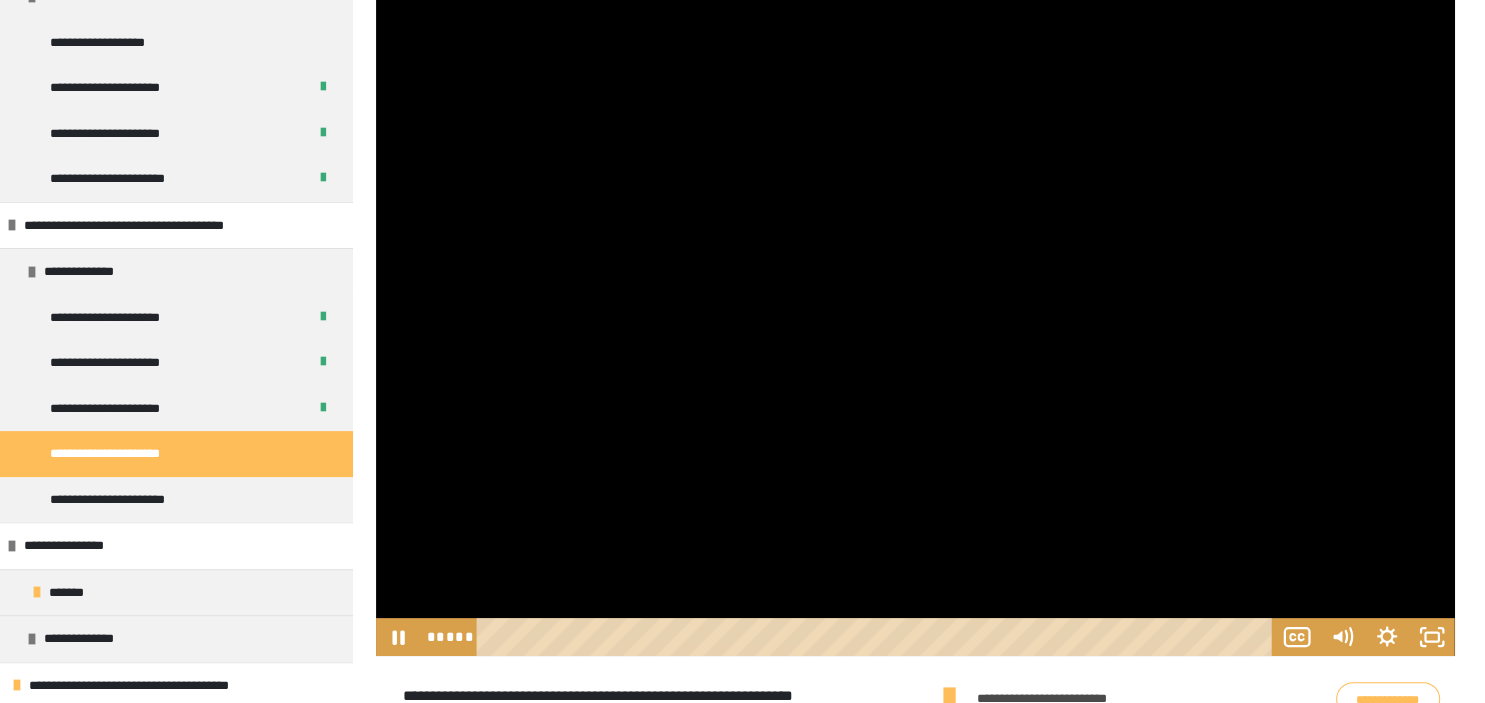 click at bounding box center (915, 297) 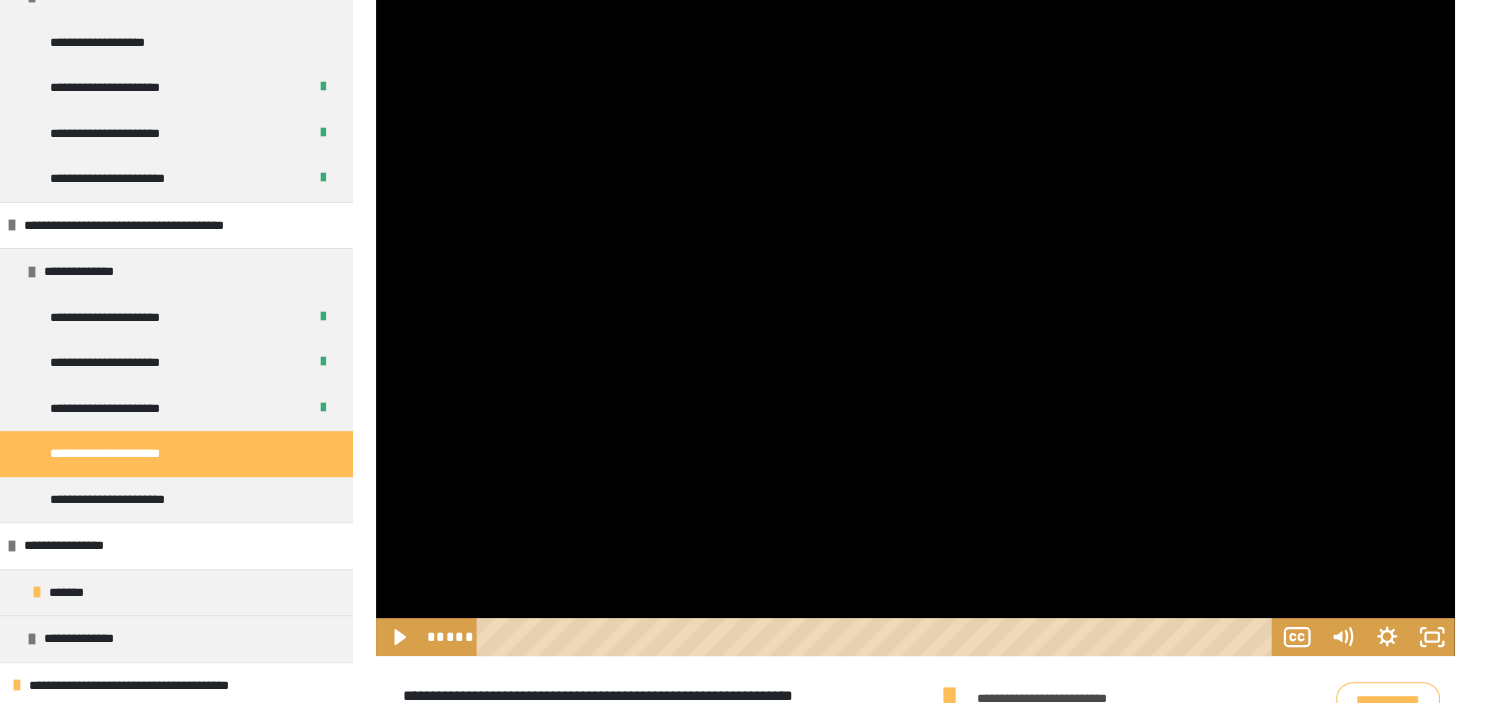 click at bounding box center [376, -62] 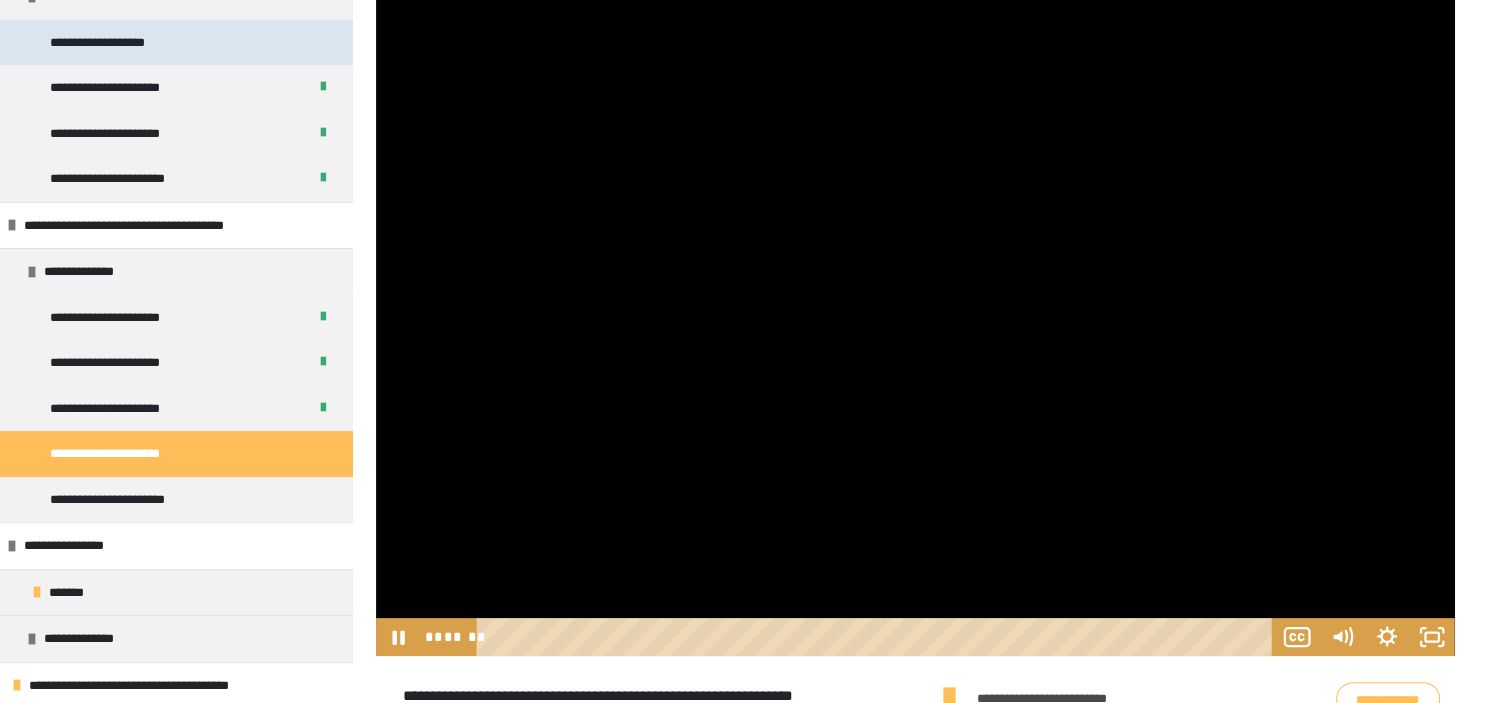 click on "**********" at bounding box center (115, 43) 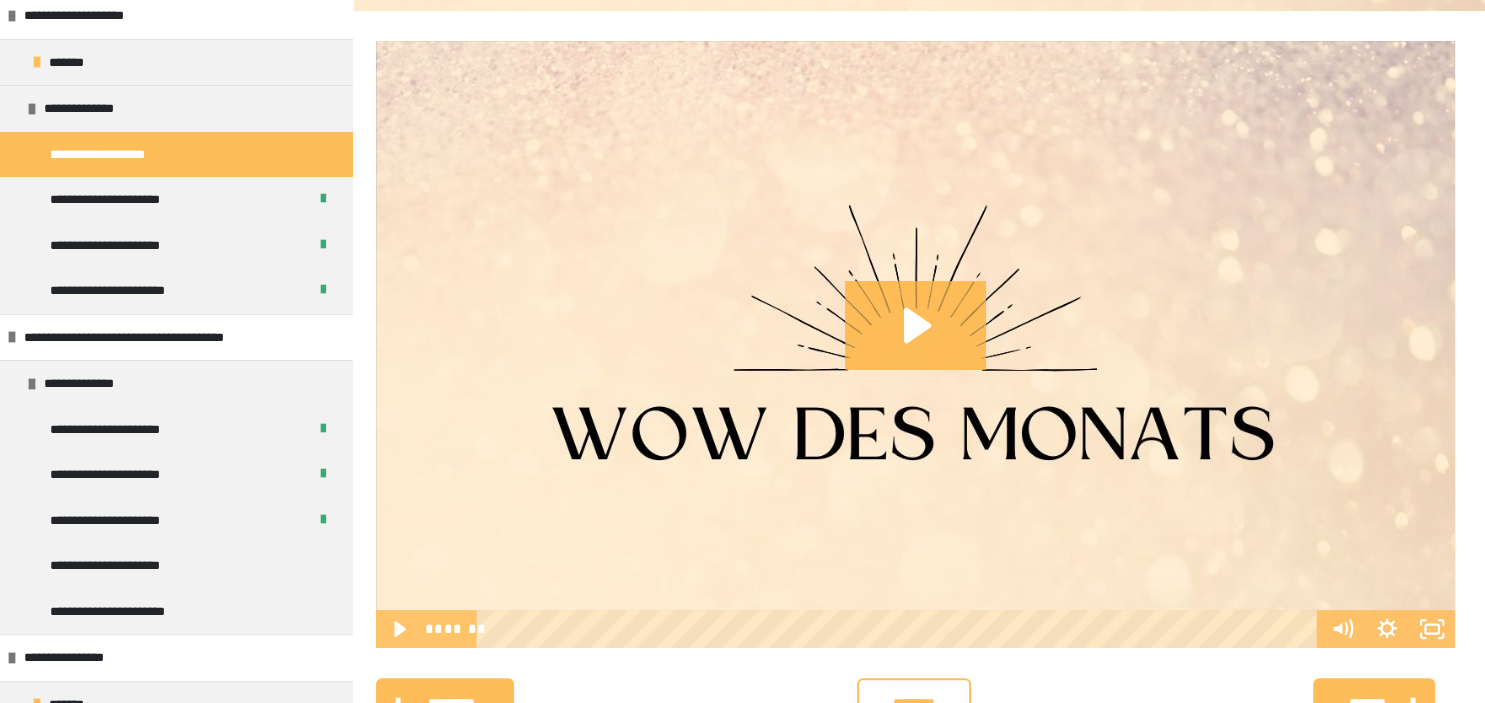 scroll, scrollTop: 347, scrollLeft: 0, axis: vertical 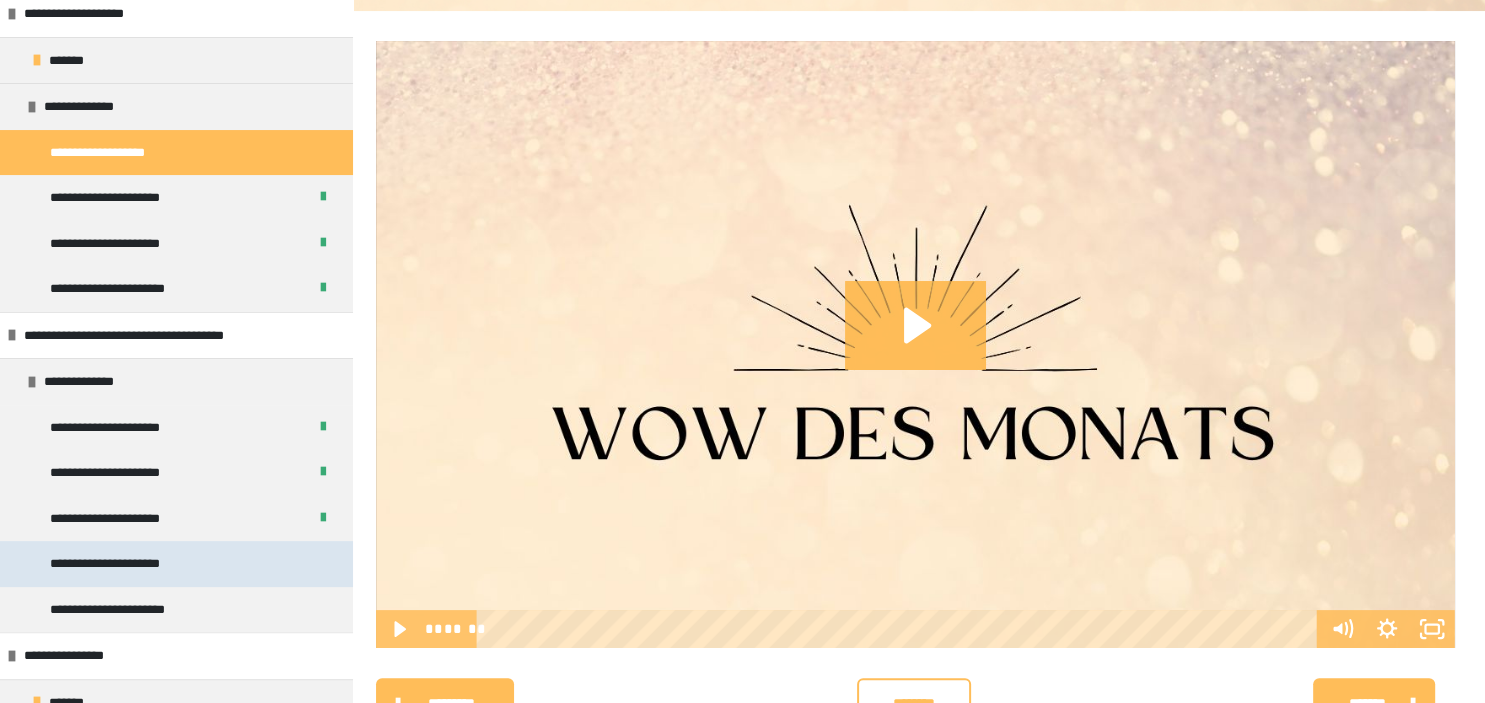 click on "**********" at bounding box center (119, 564) 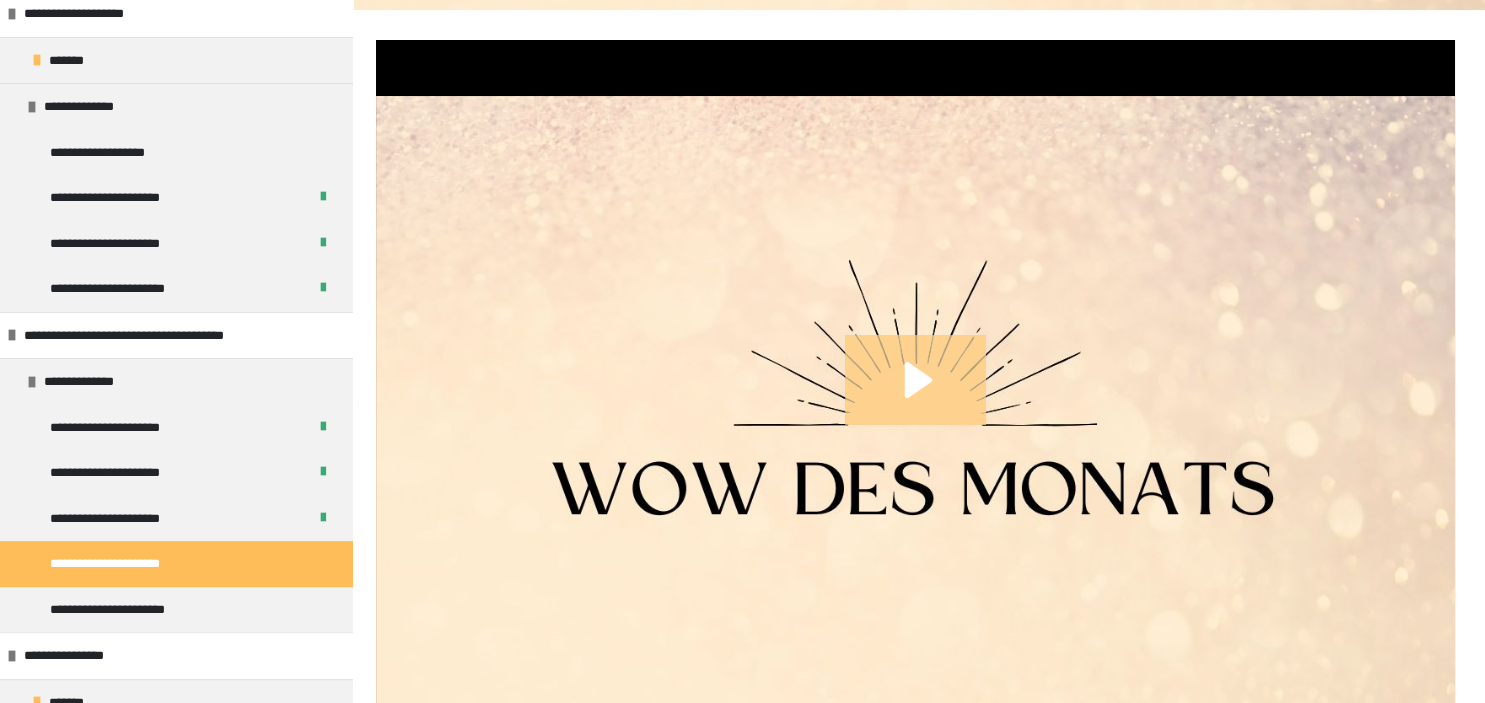 click 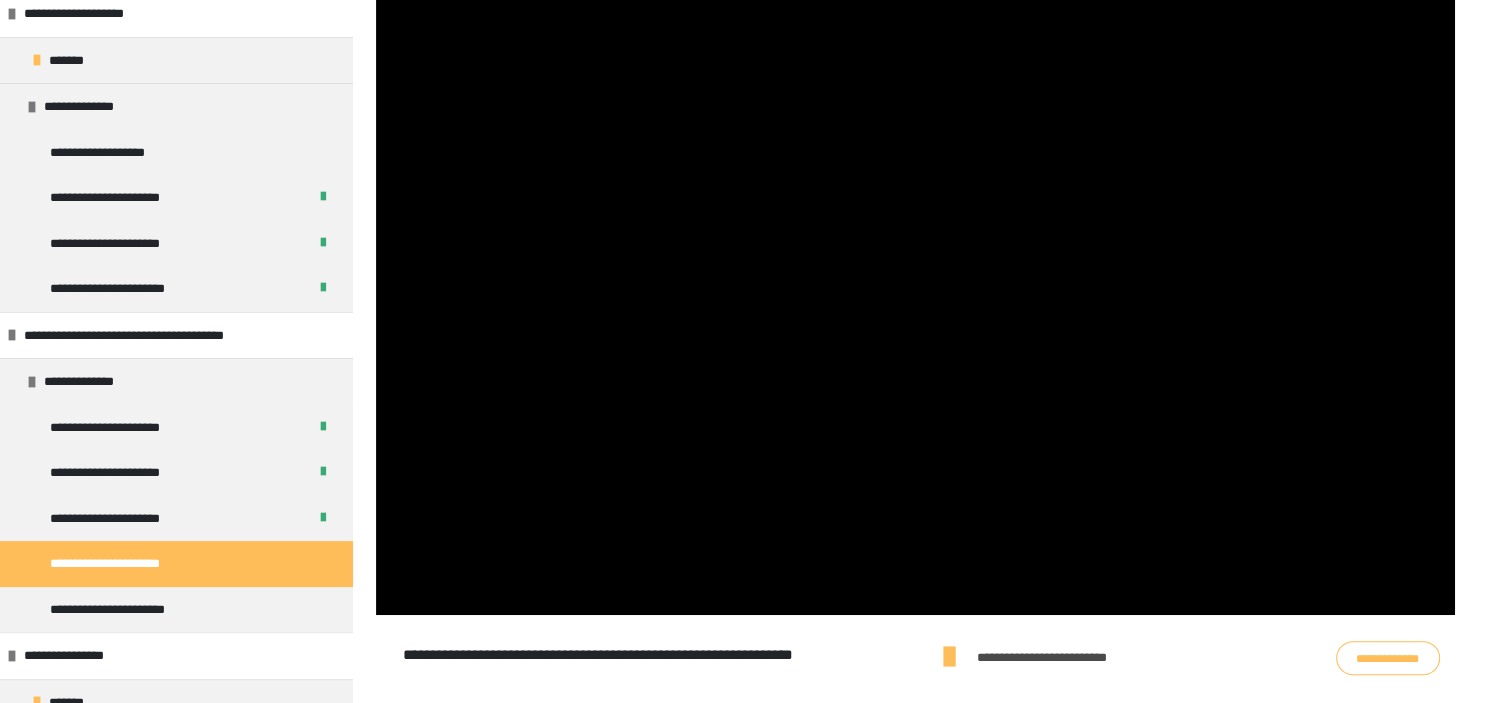 scroll, scrollTop: 416, scrollLeft: 0, axis: vertical 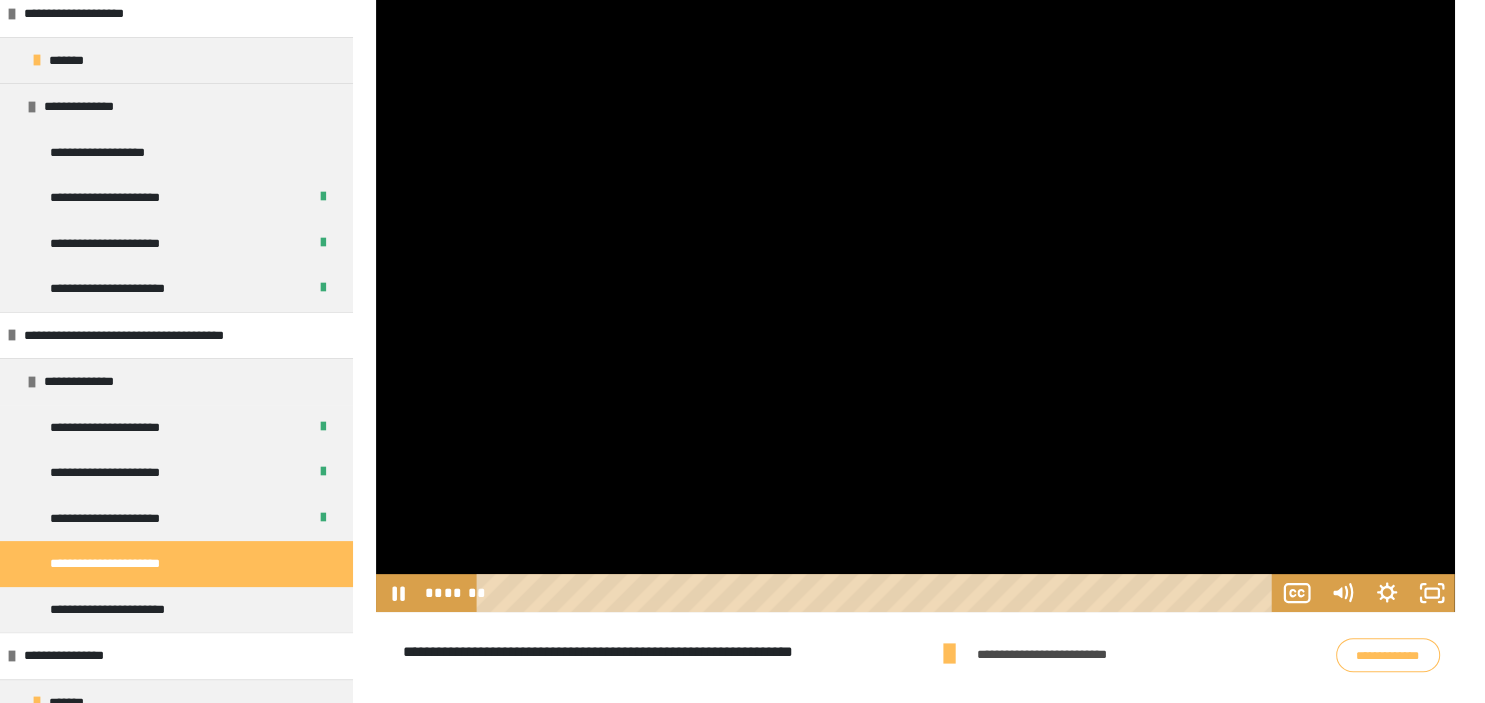 click at bounding box center [915, 253] 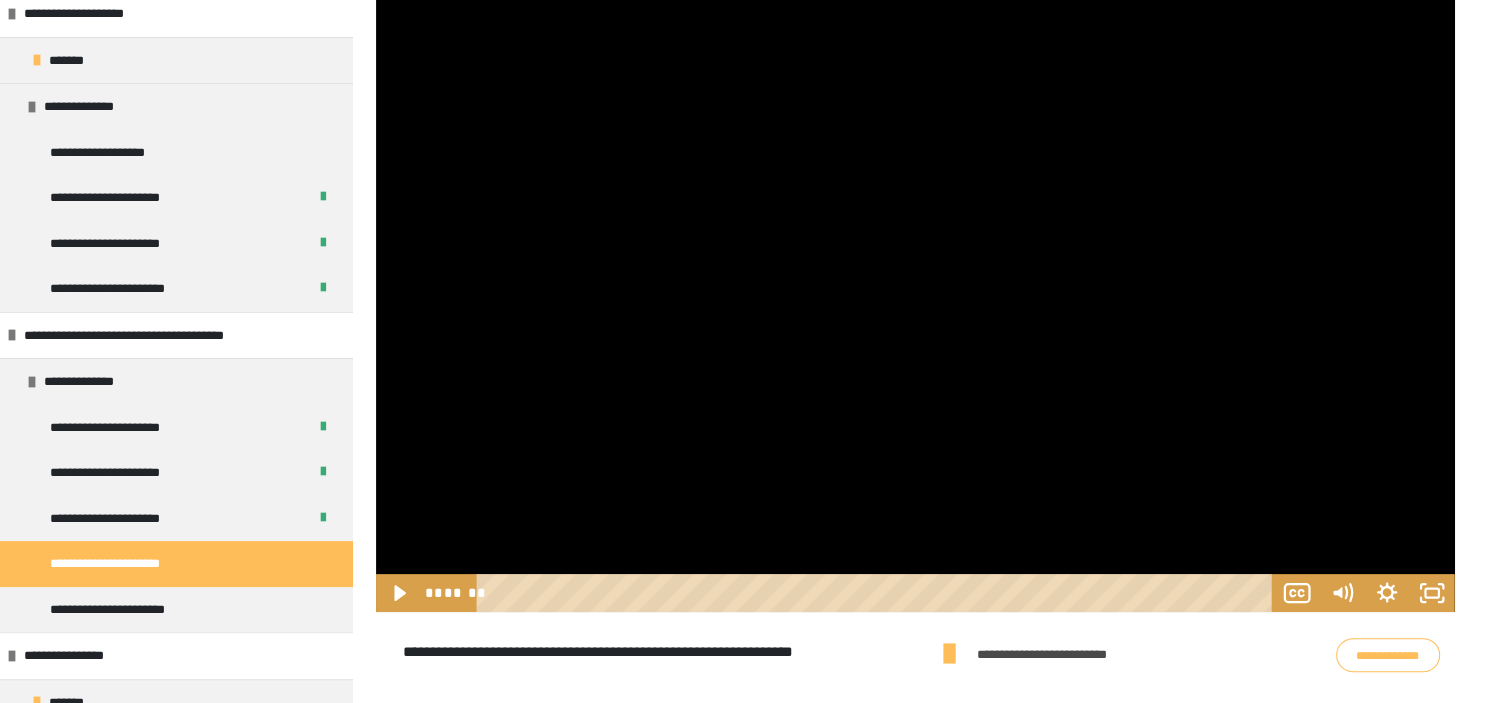 click at bounding box center (915, 253) 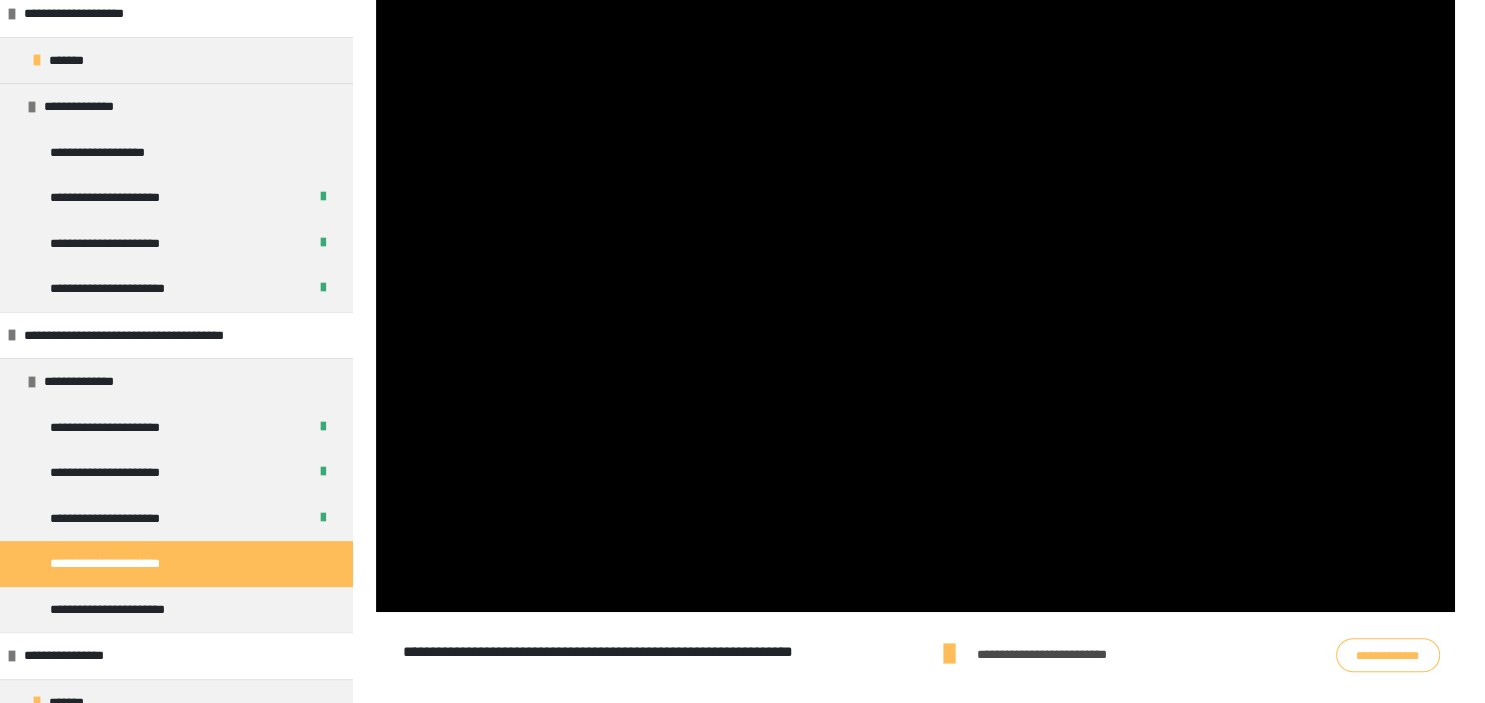 type 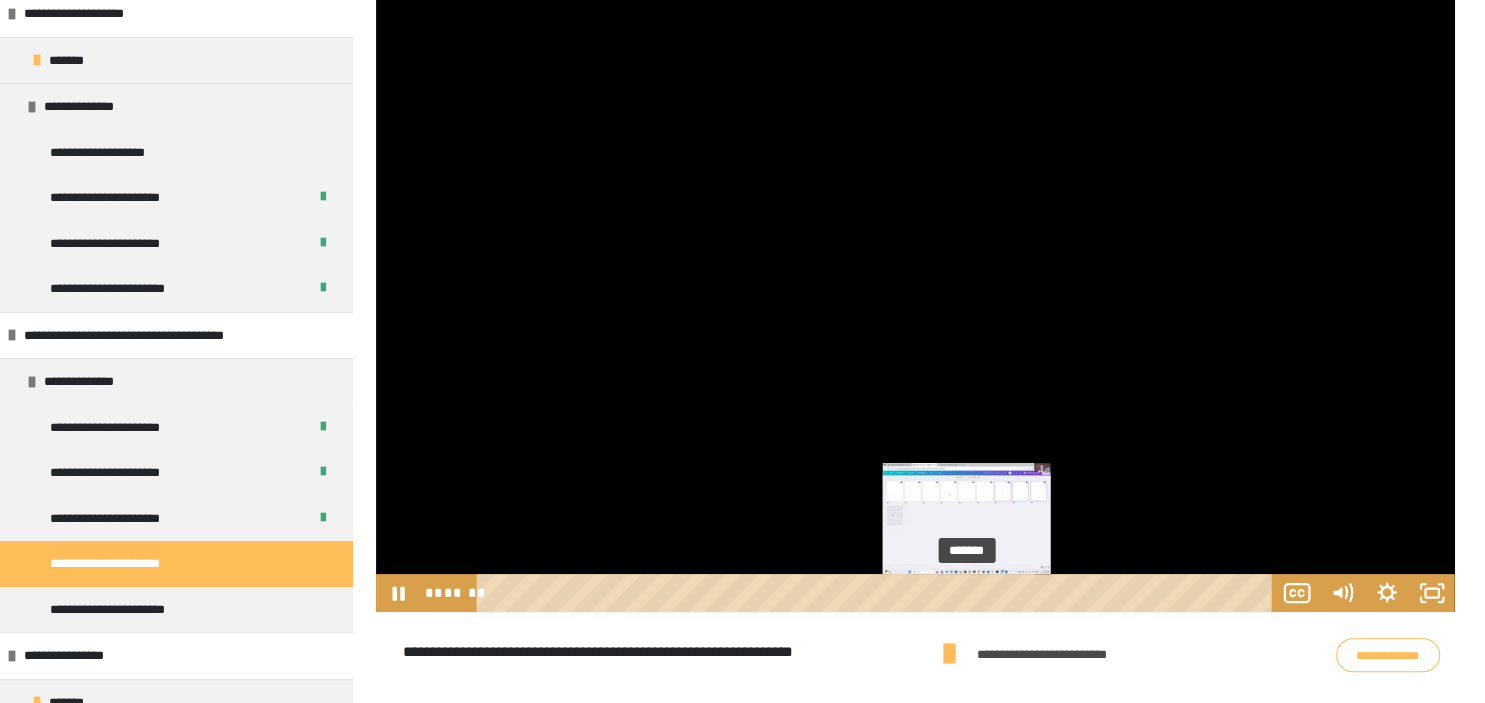click on "*******" at bounding box center (877, 593) 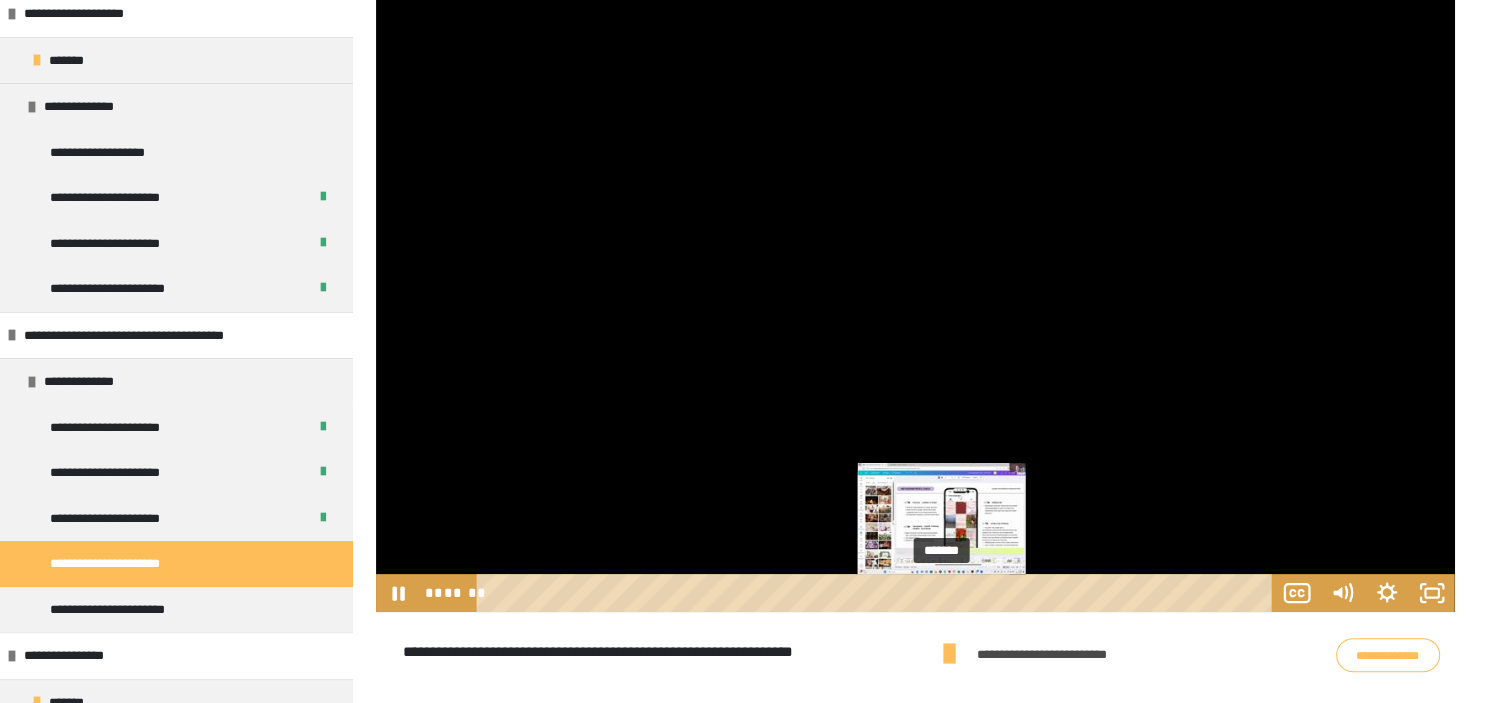click on "*******" at bounding box center (877, 593) 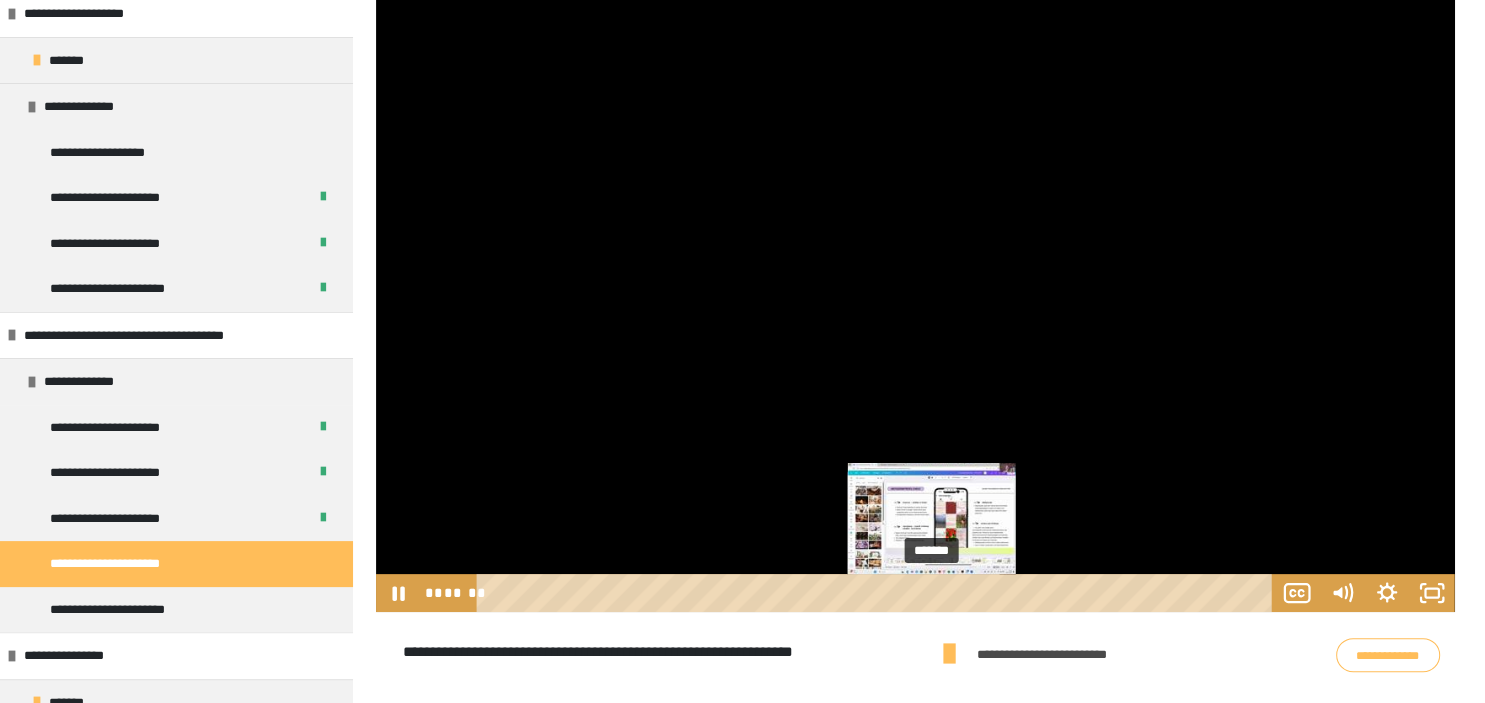 click on "*******" at bounding box center [877, 593] 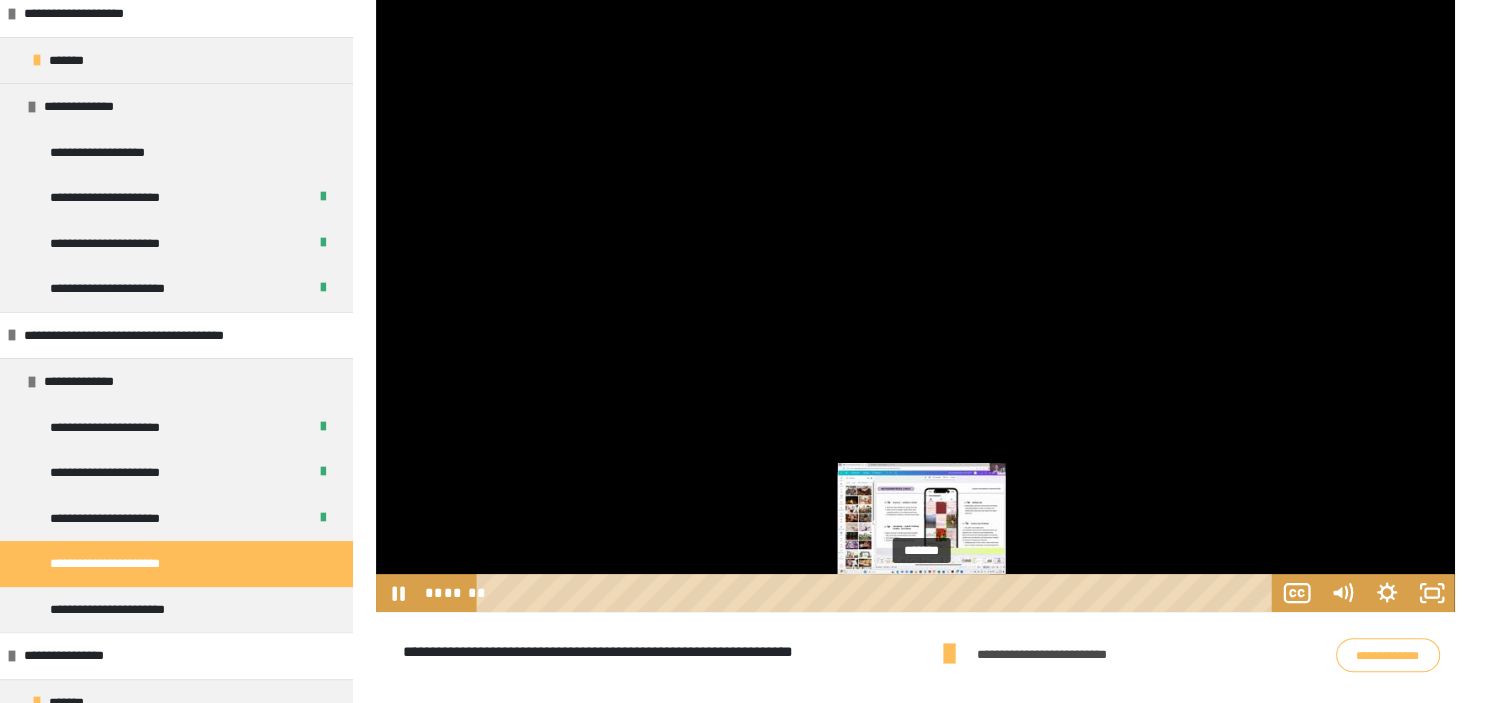 click on "*******" at bounding box center (877, 593) 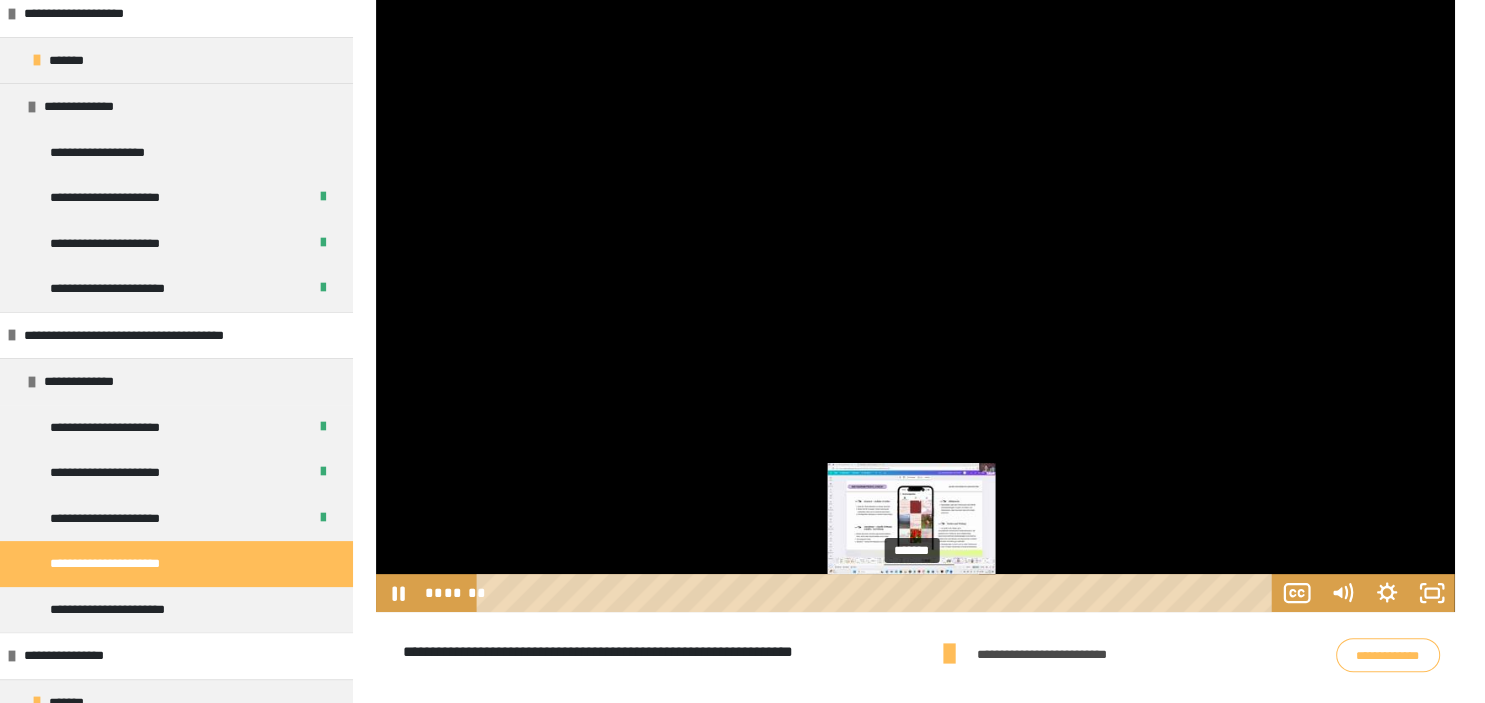 click on "*******" at bounding box center [877, 593] 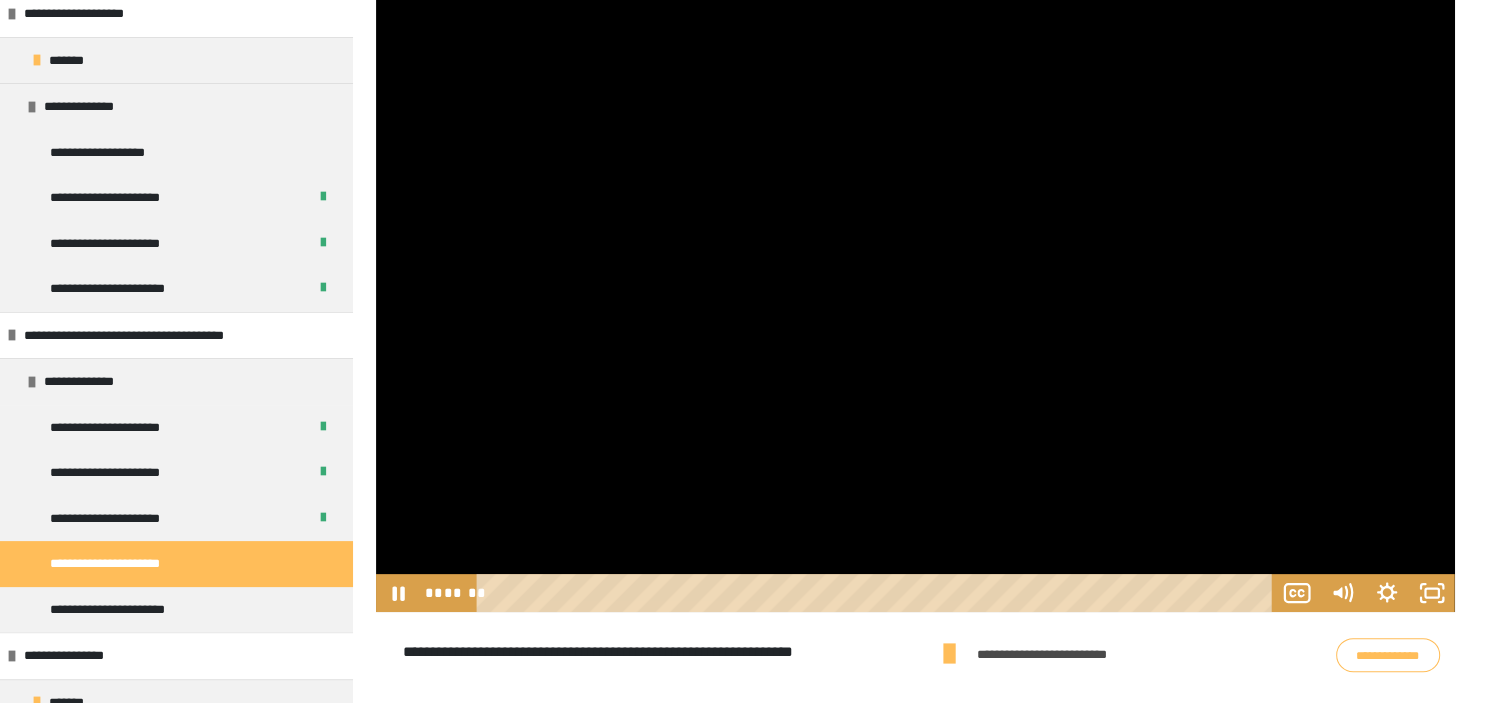 click at bounding box center [915, 253] 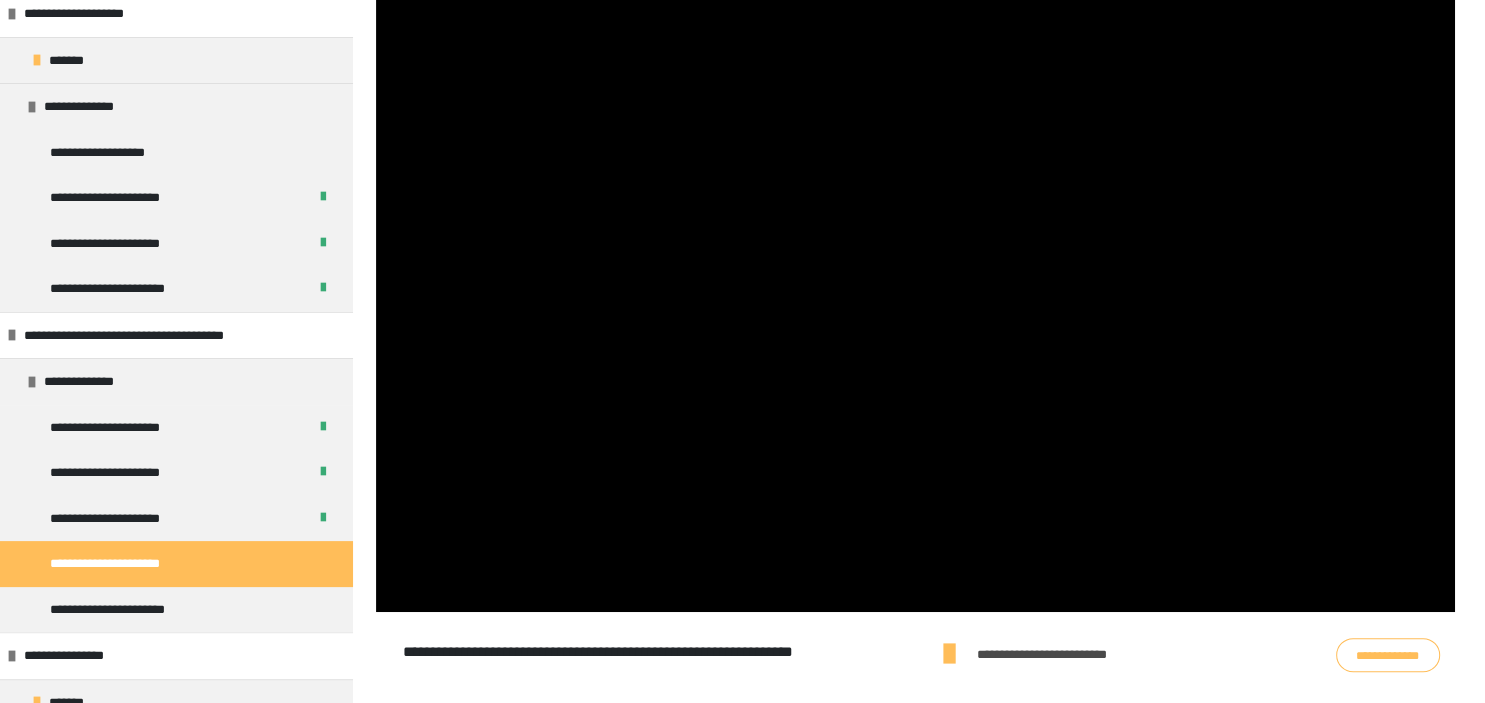 click at bounding box center (915, 253) 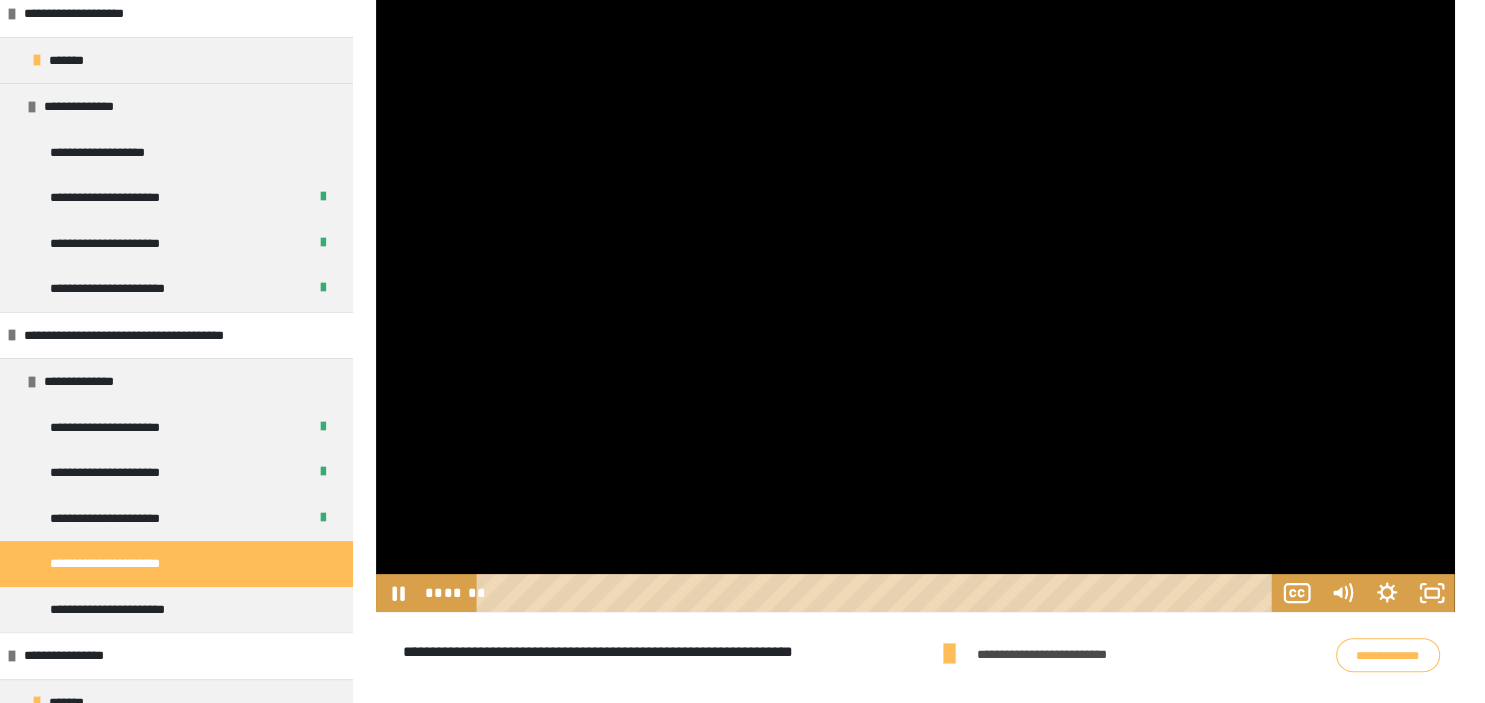 click at bounding box center (915, 253) 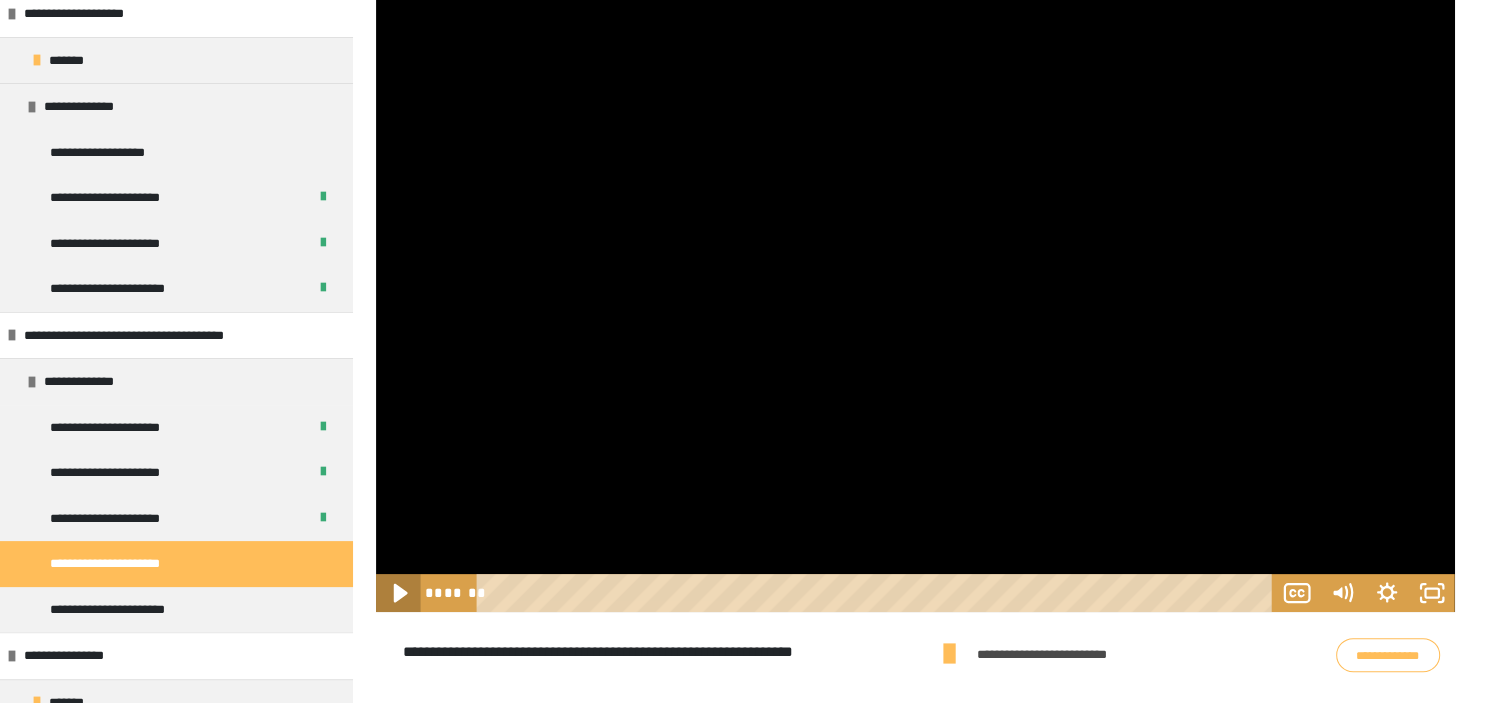 click 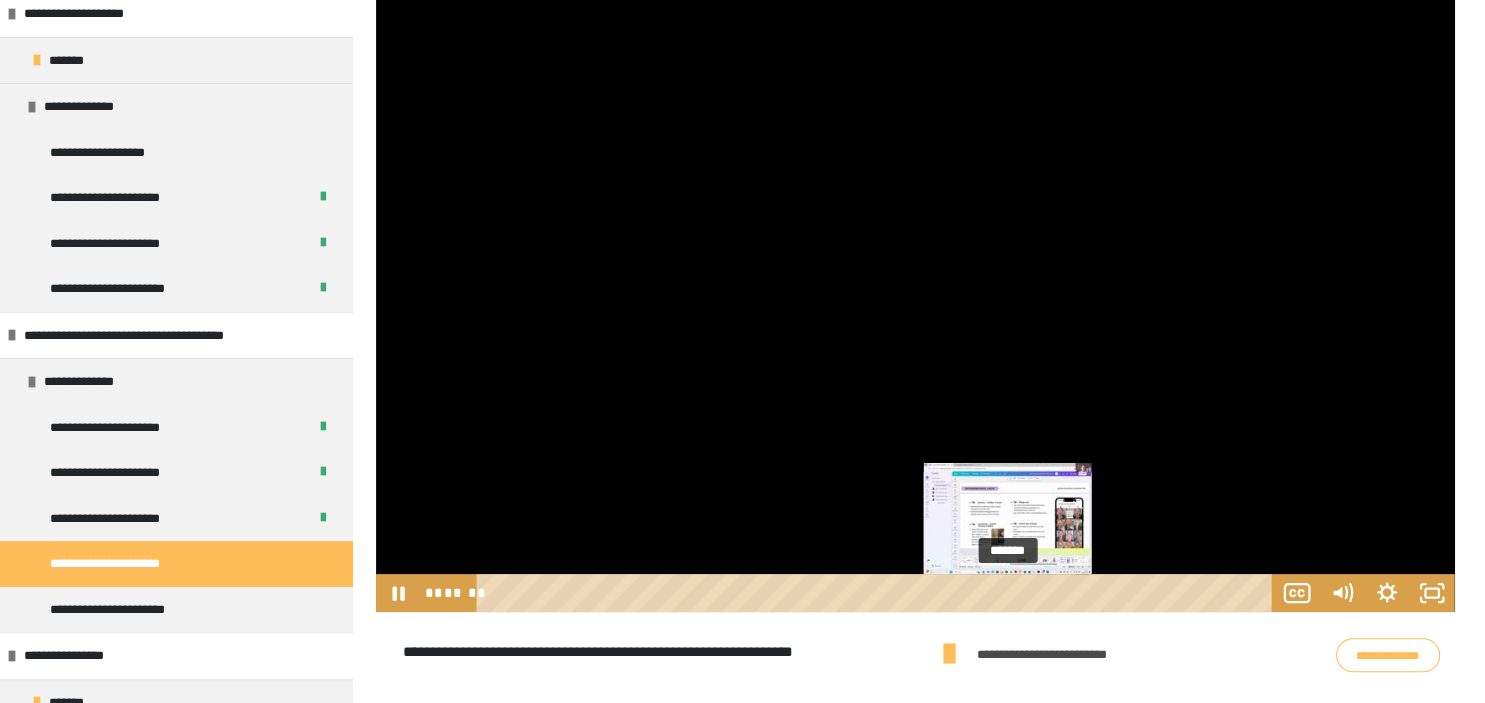 click at bounding box center [1007, 593] 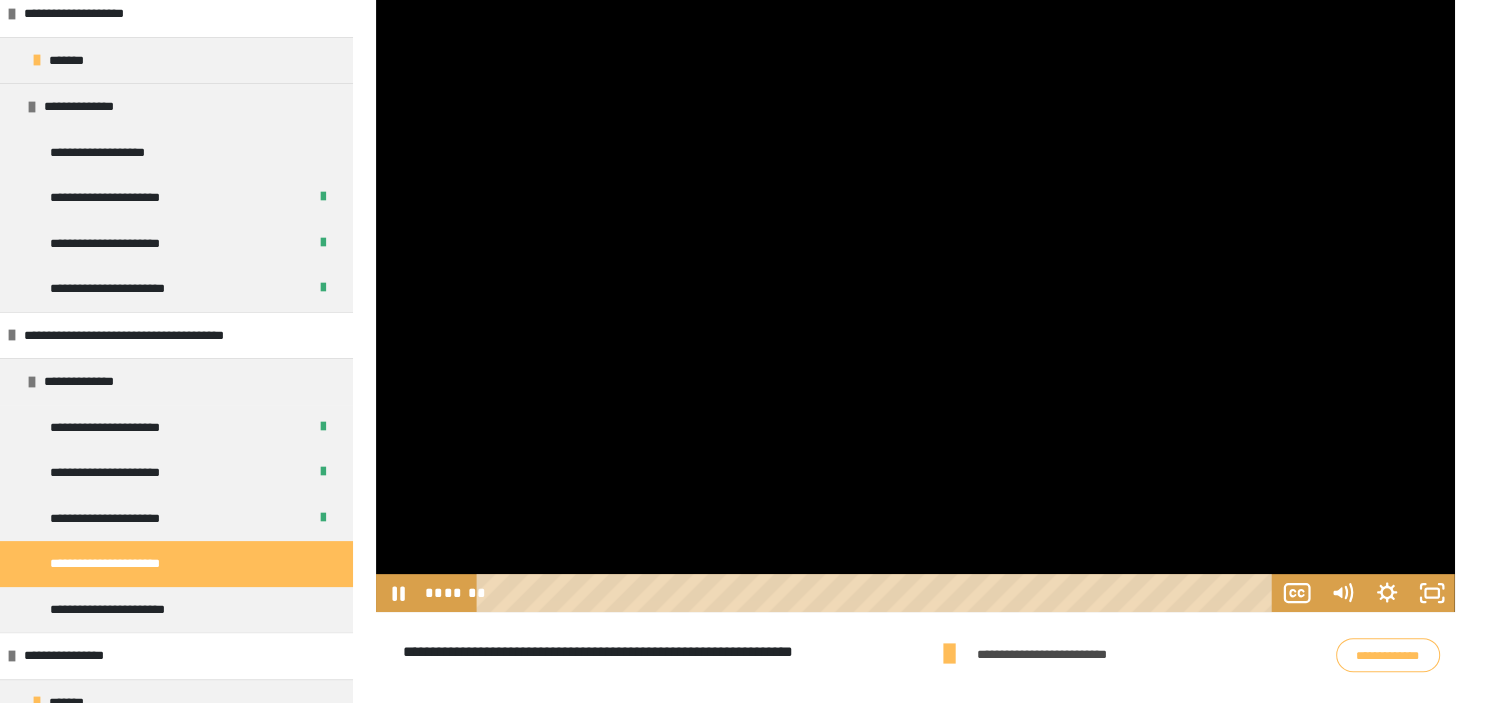 click at bounding box center (915, 253) 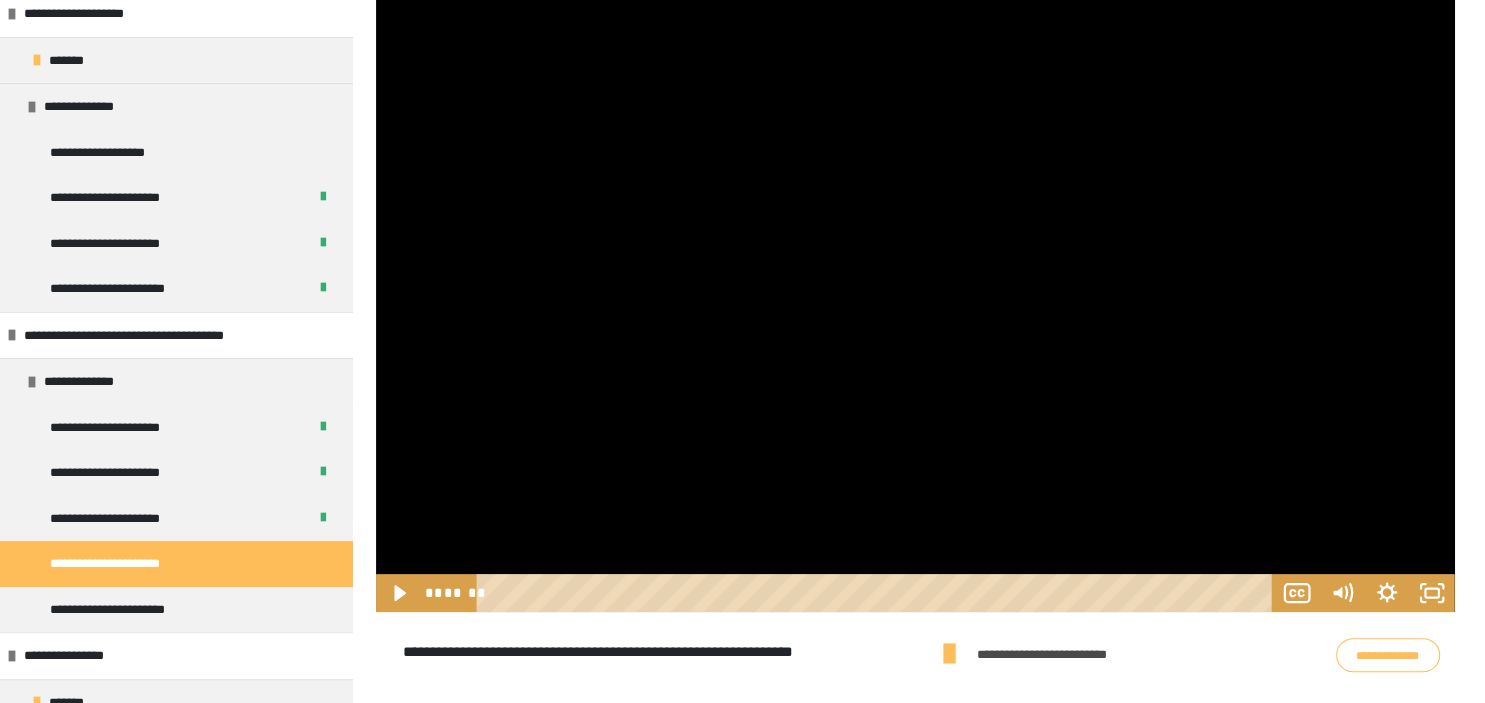 click at bounding box center (915, 253) 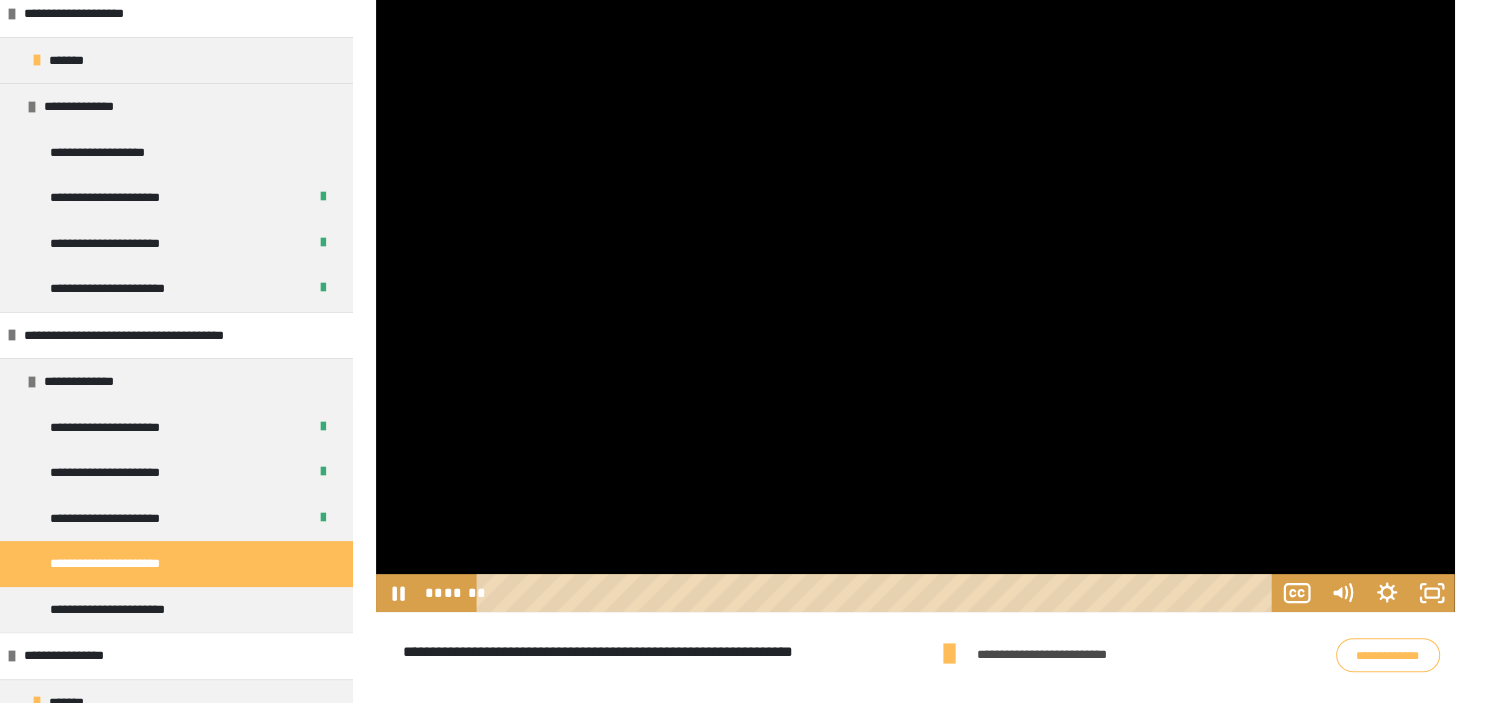 click at bounding box center (915, 253) 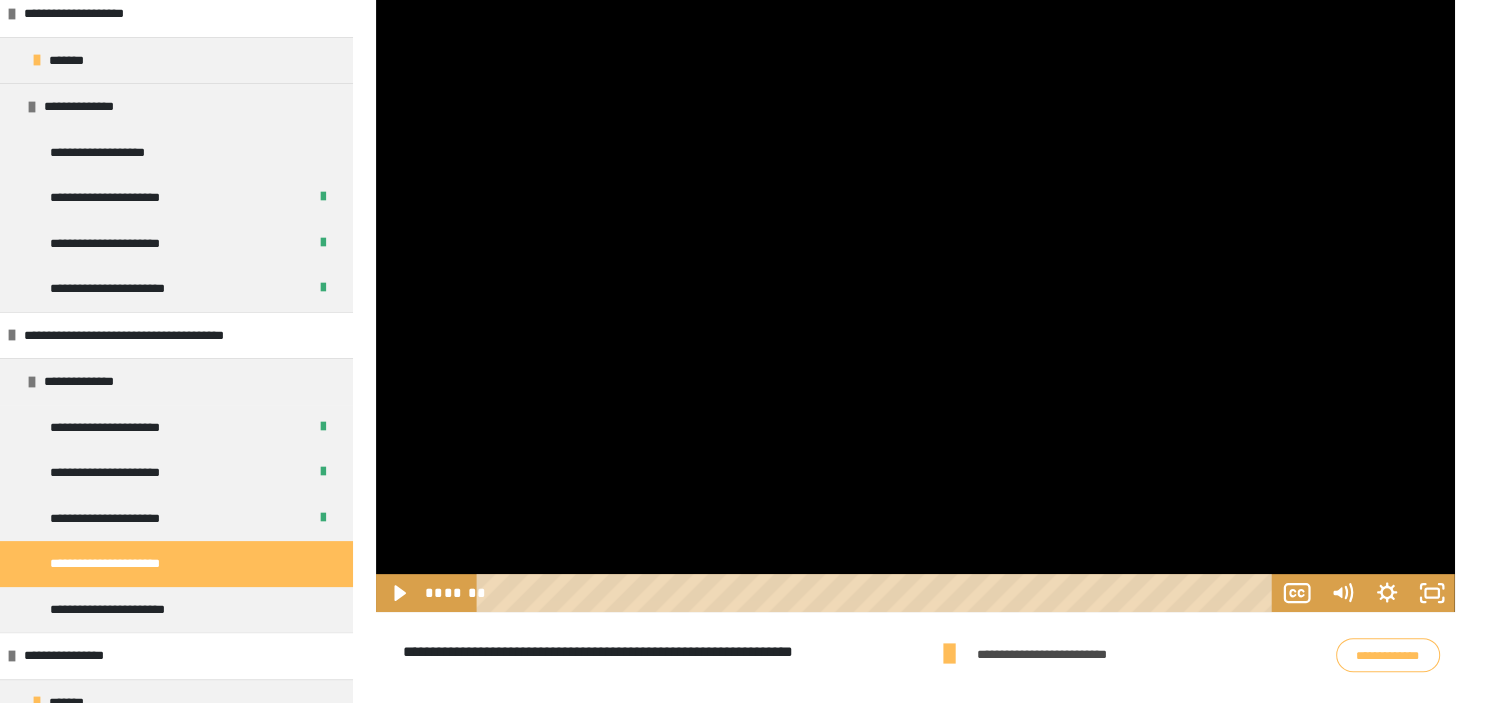 click at bounding box center [915, 253] 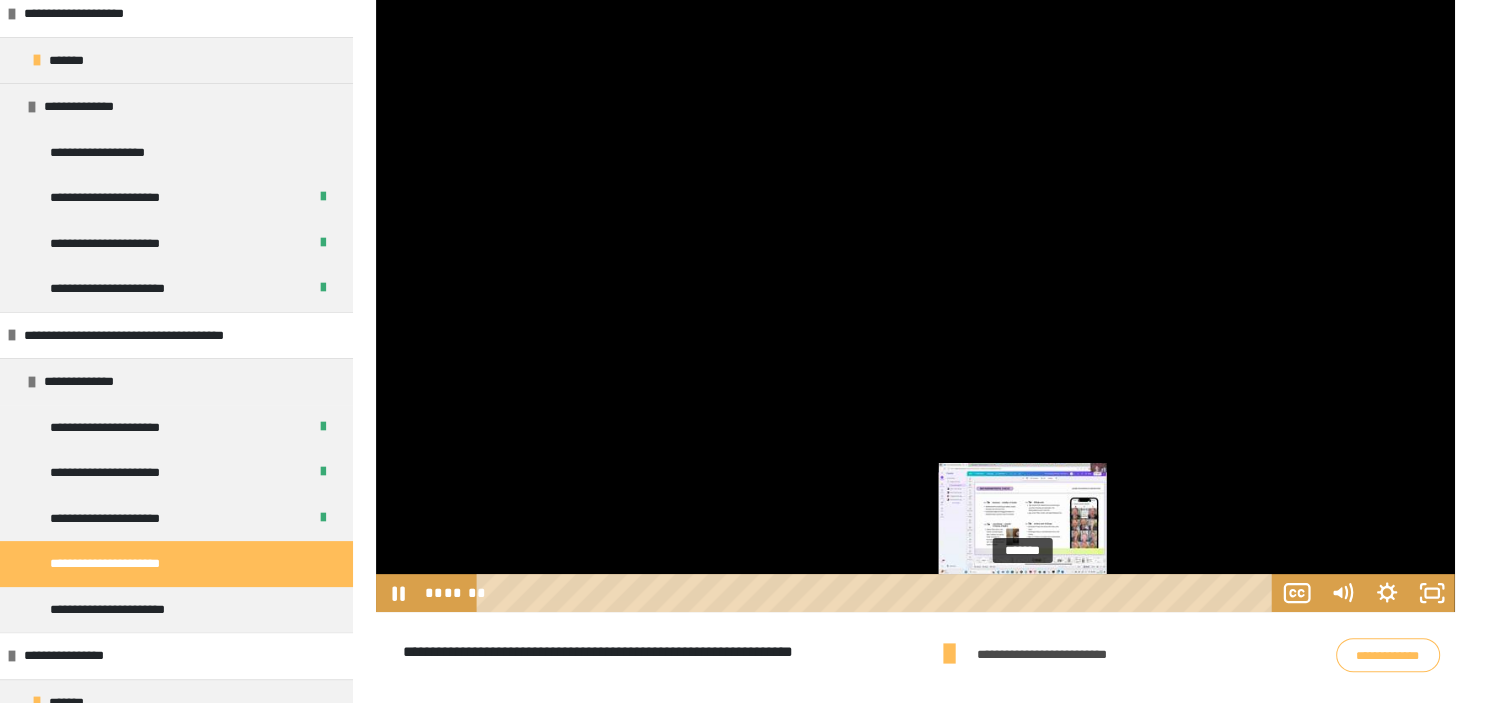 click on "*******" at bounding box center [877, 593] 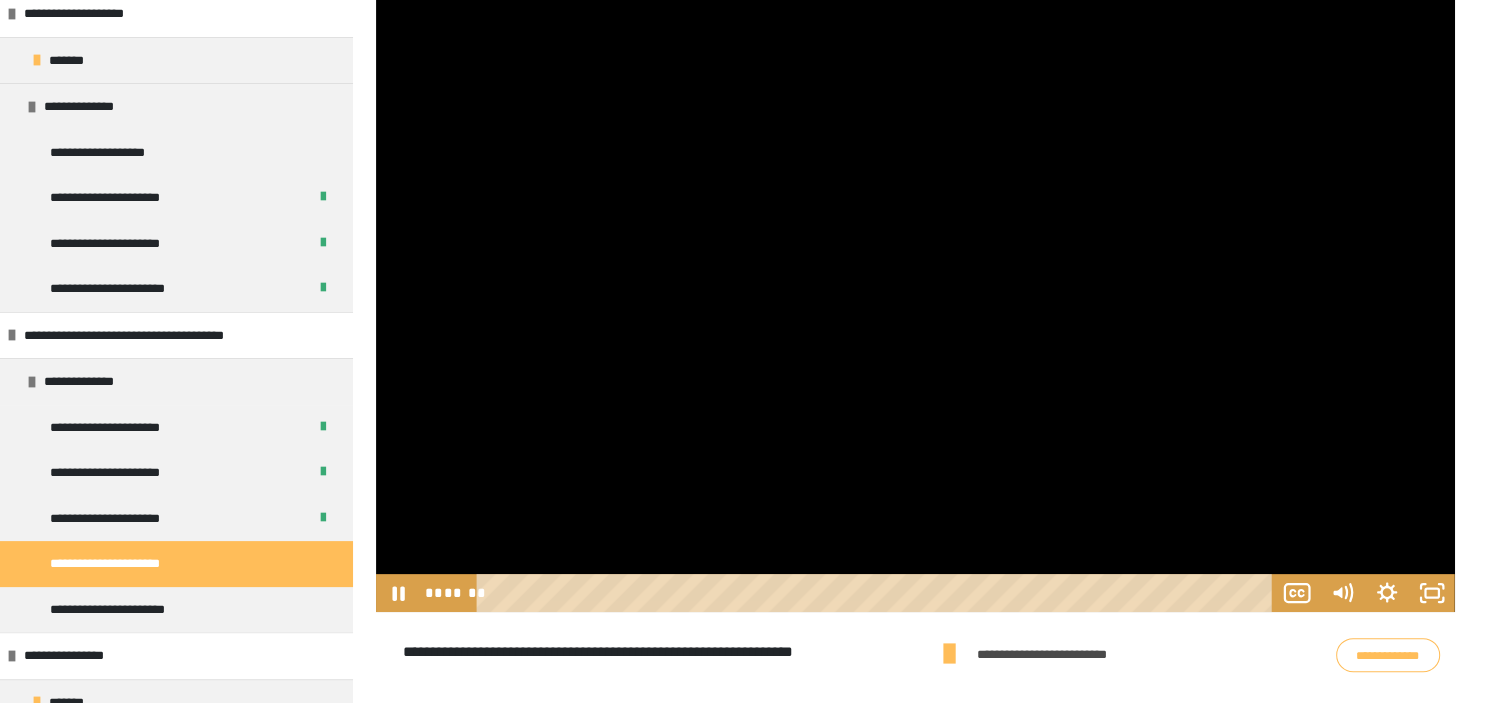 click at bounding box center (915, 253) 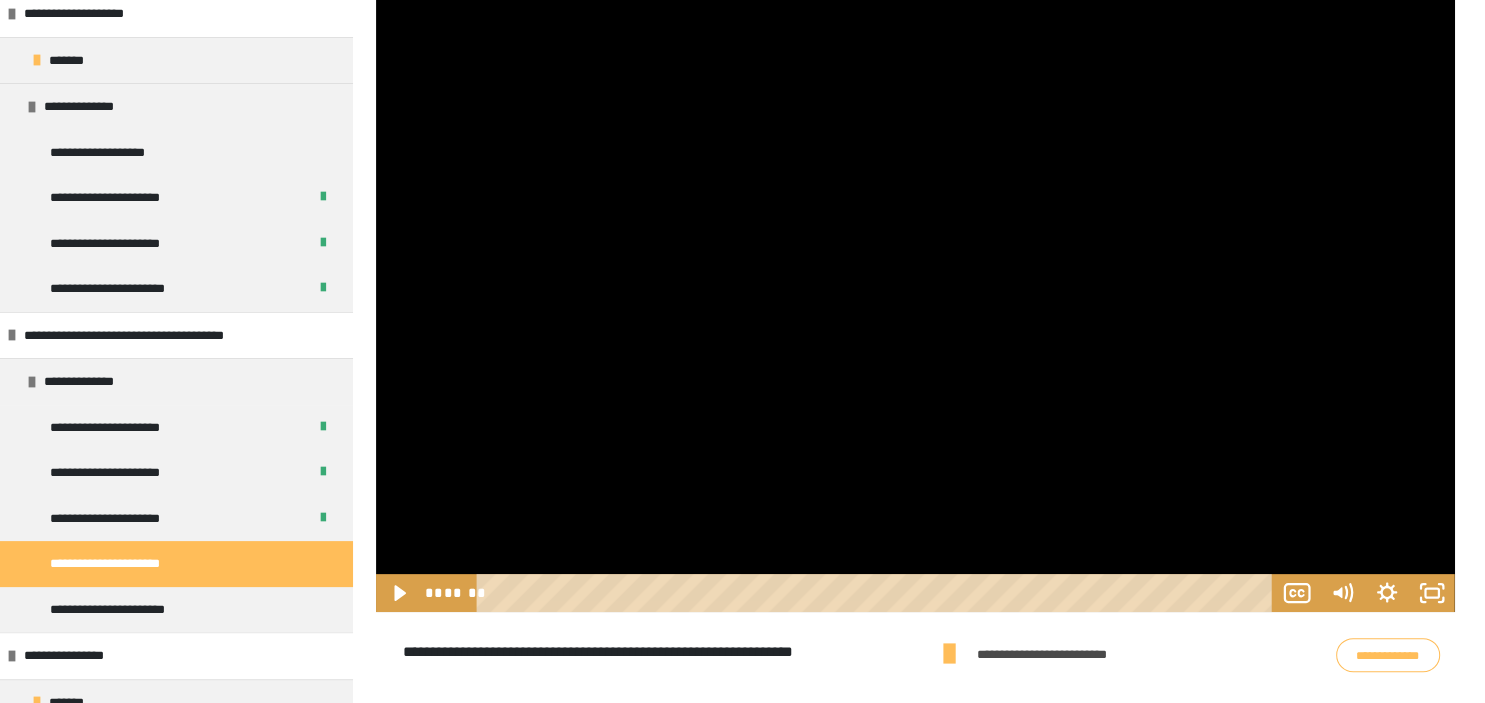click at bounding box center [915, 253] 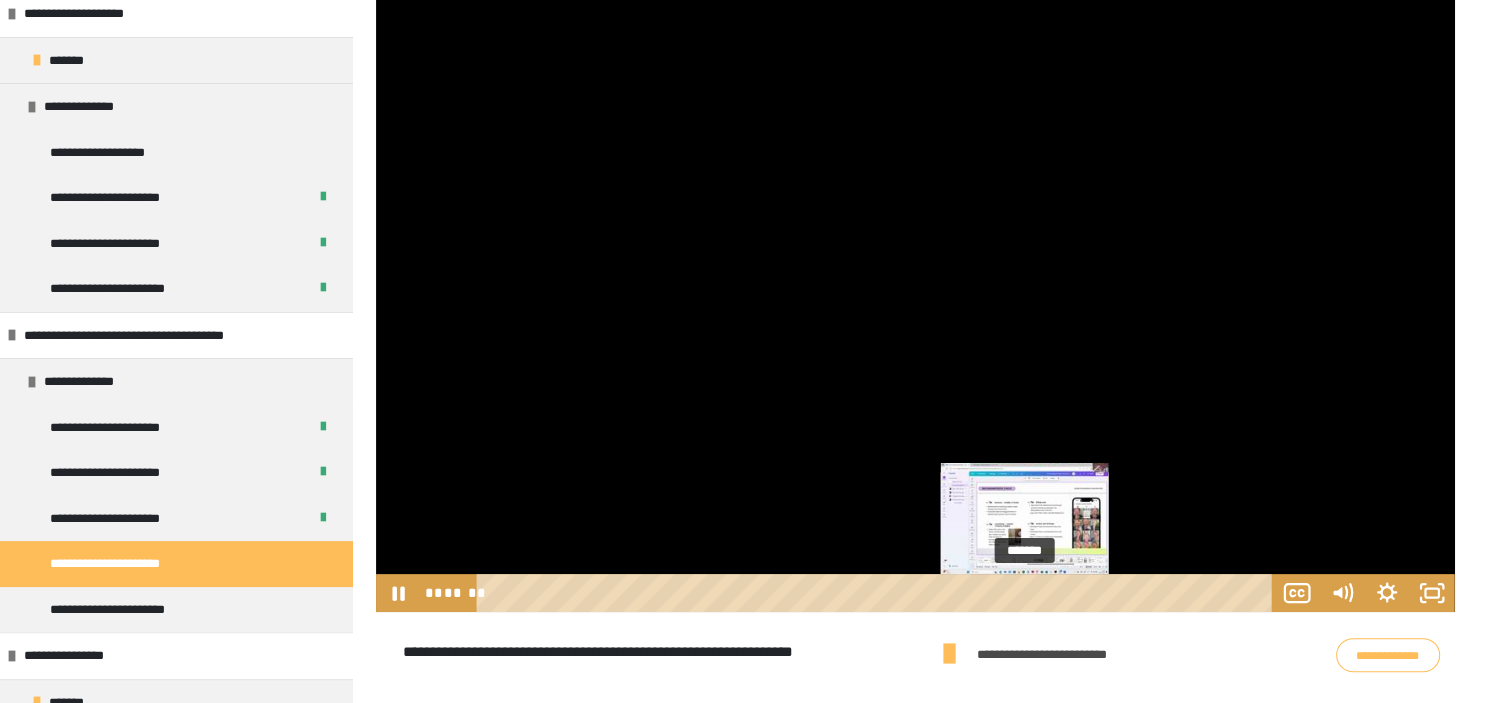 click at bounding box center (1024, 593) 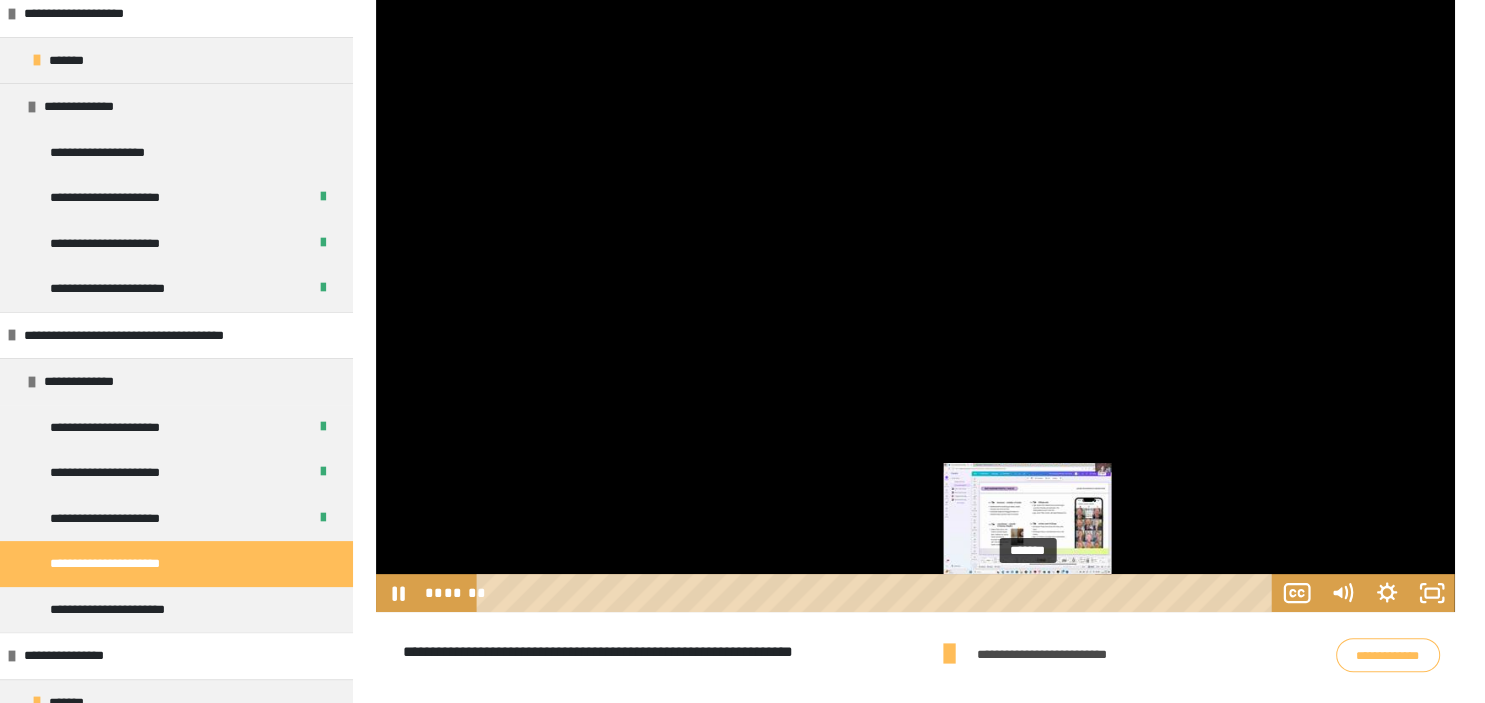 click at bounding box center (1027, 593) 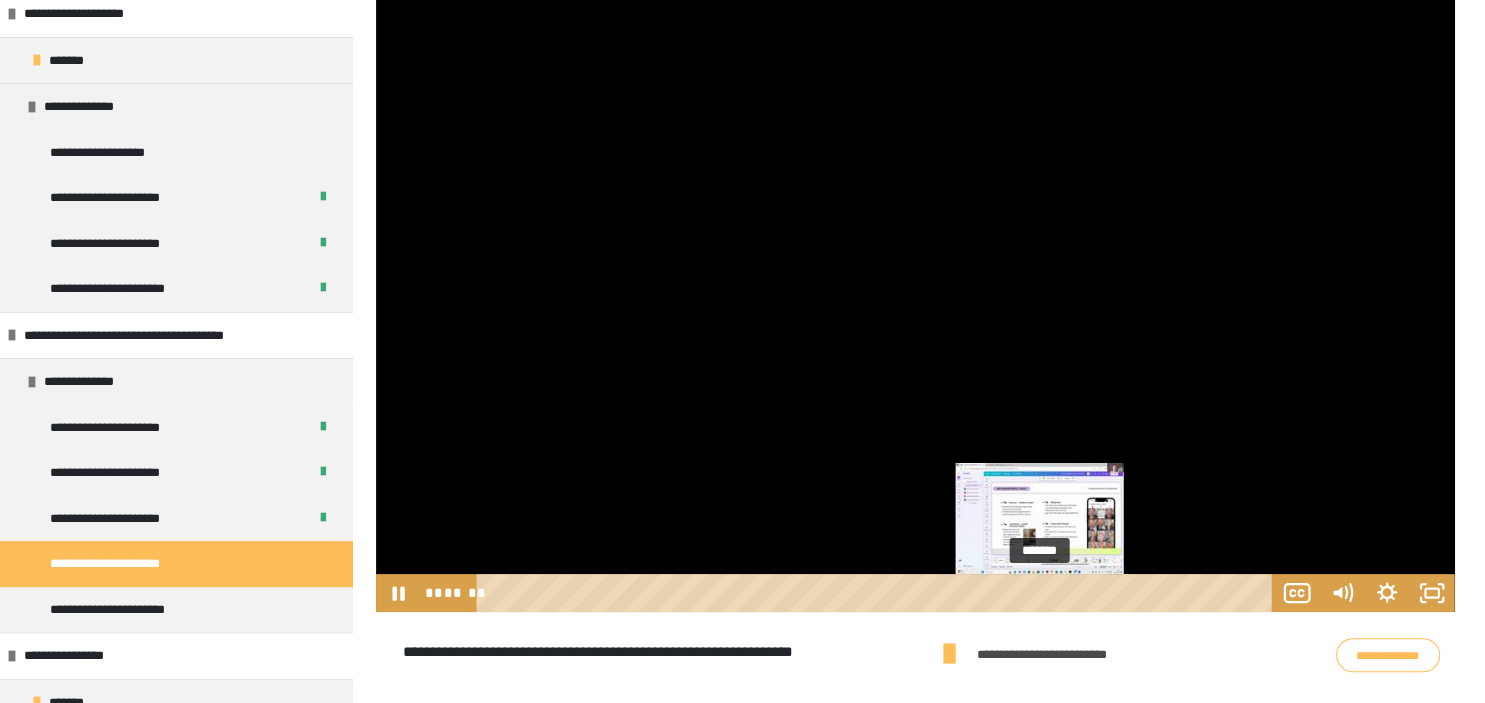 click on "*******" at bounding box center [877, 593] 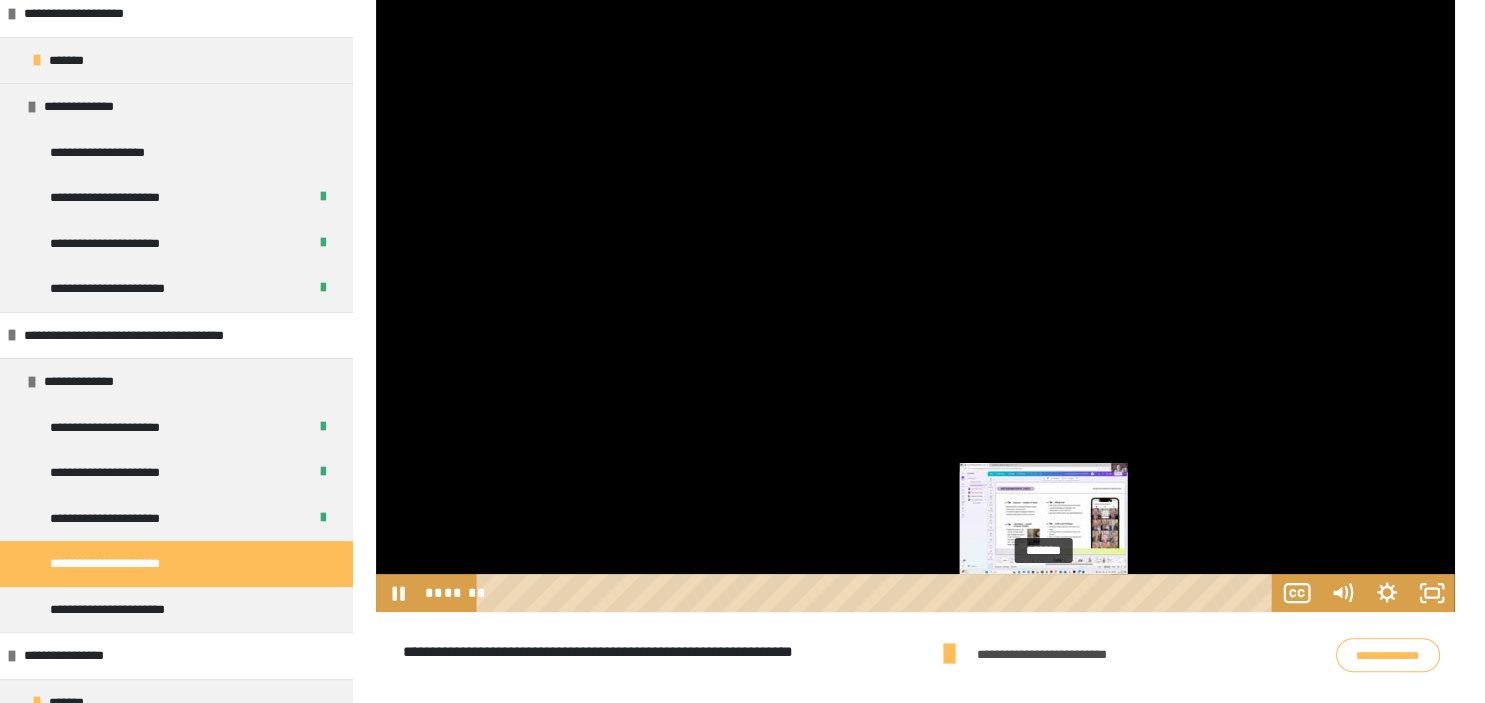 click on "*******" at bounding box center (877, 593) 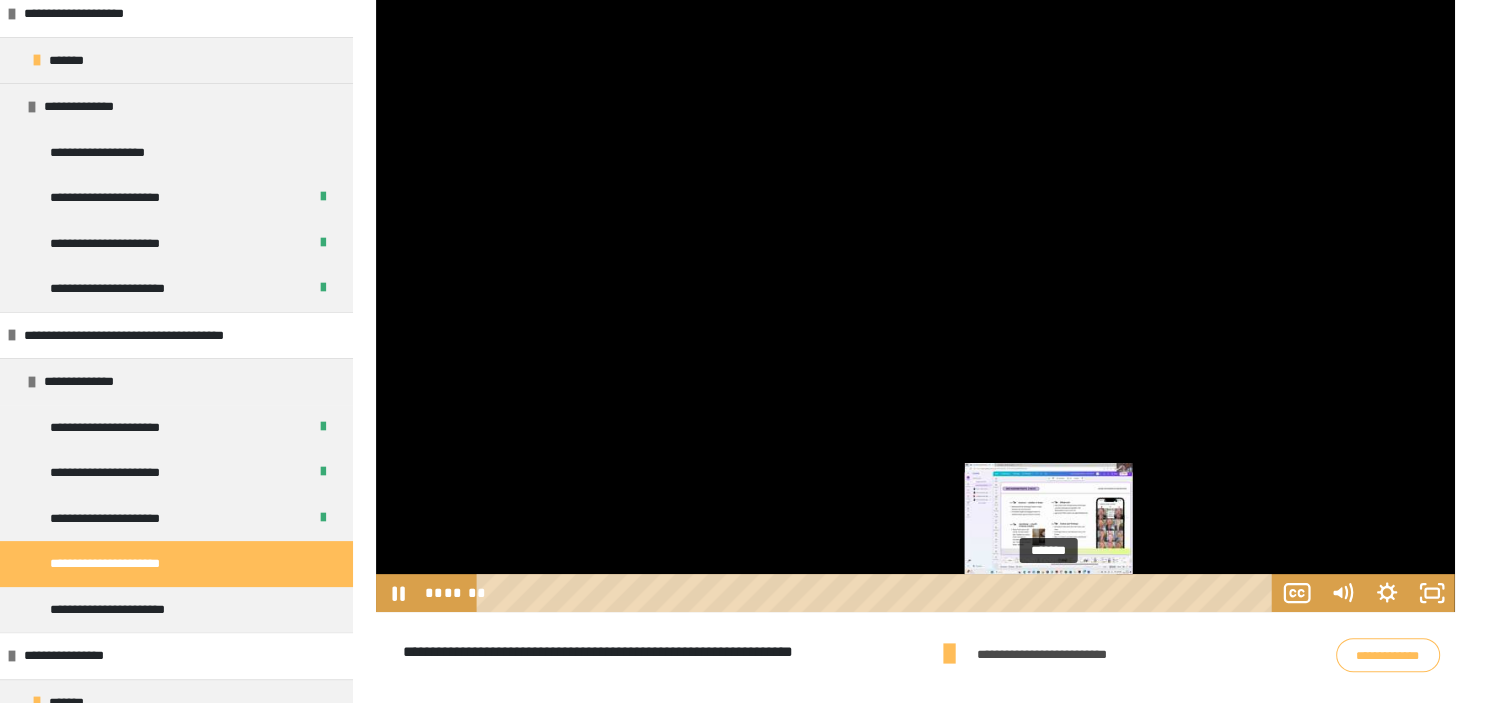 click on "*******" at bounding box center (877, 593) 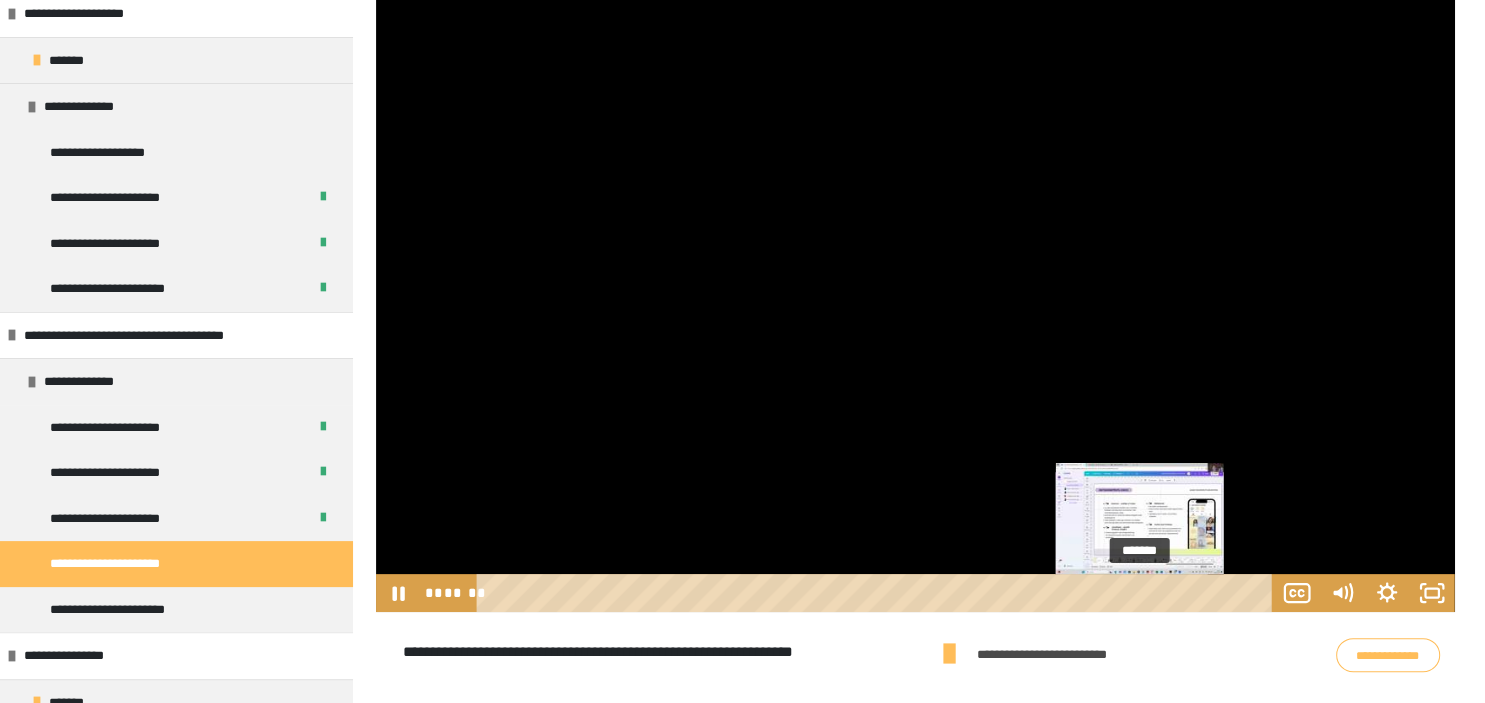 click on "*******" at bounding box center (877, 593) 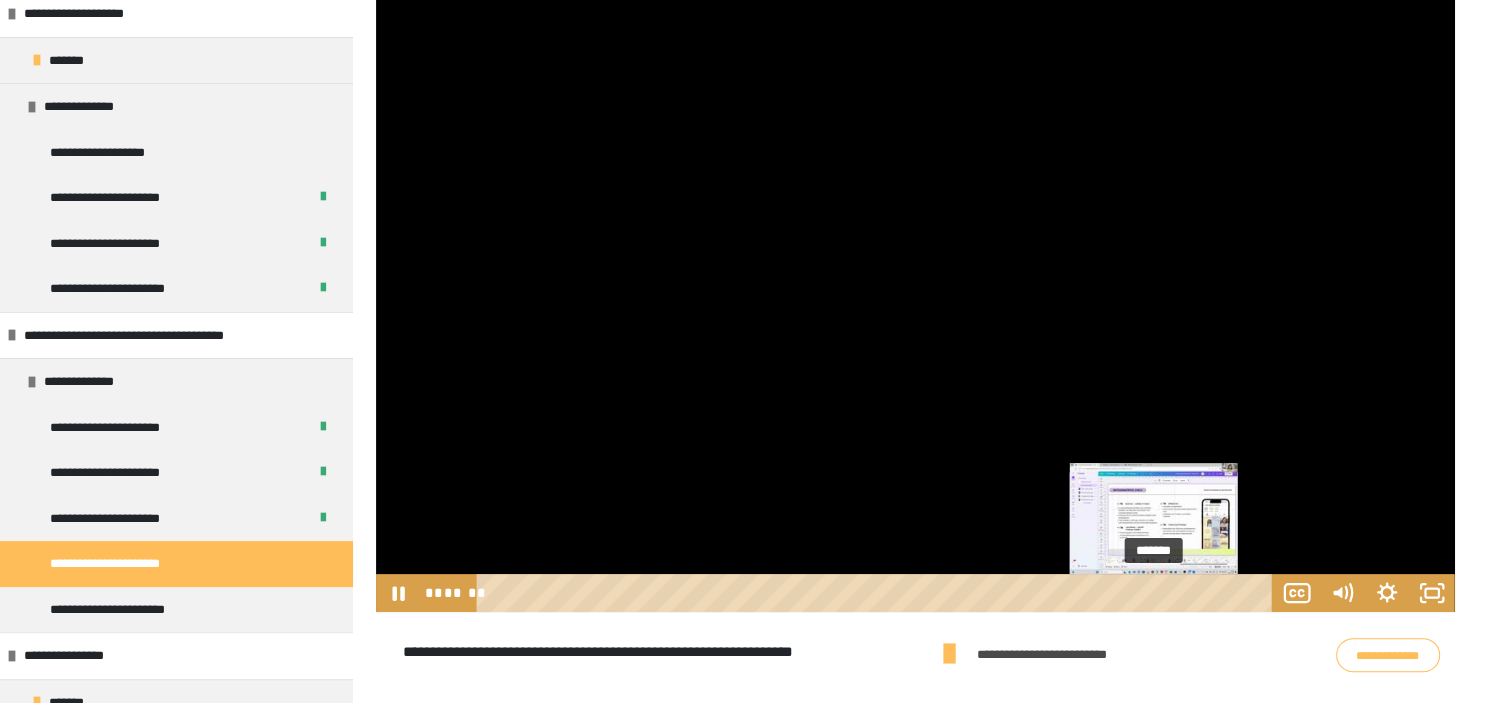 click on "*******" at bounding box center [877, 593] 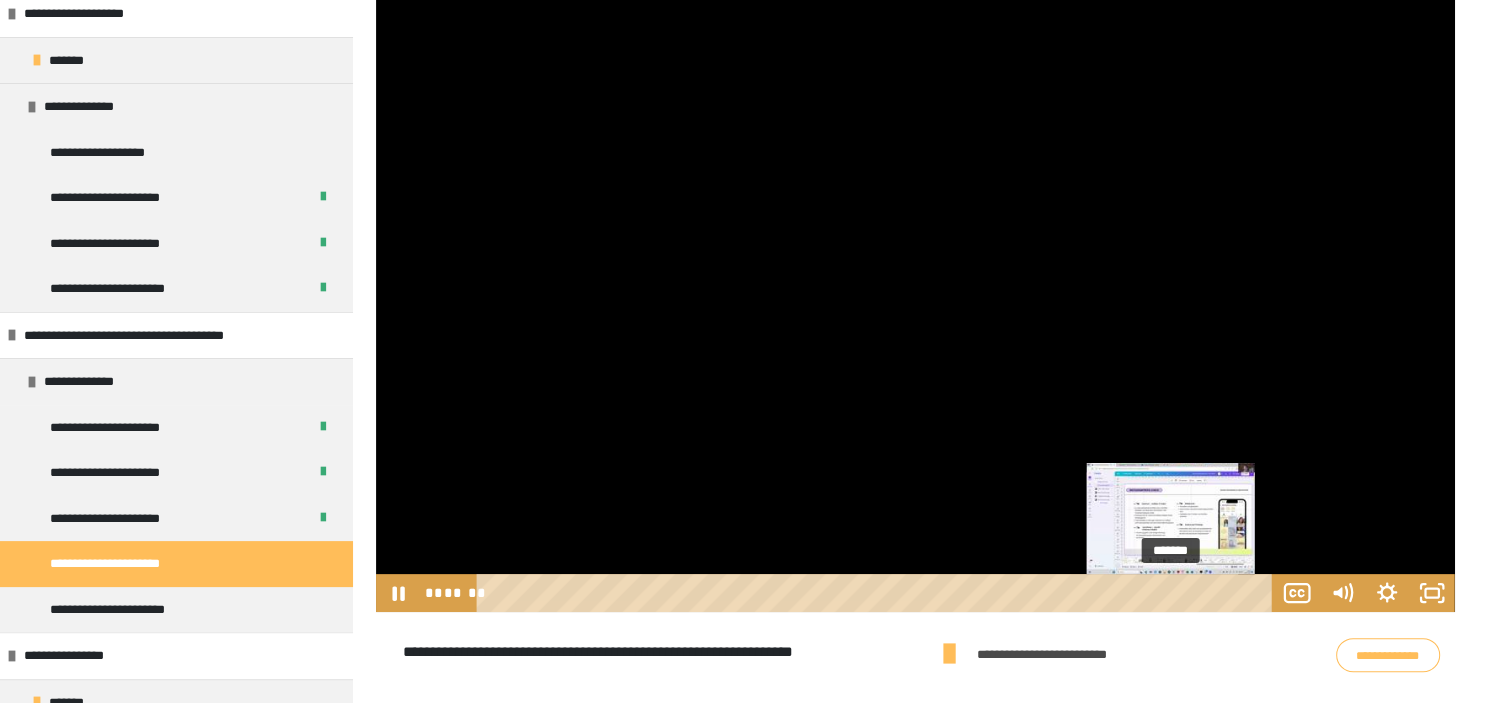 click on "*******" at bounding box center [877, 593] 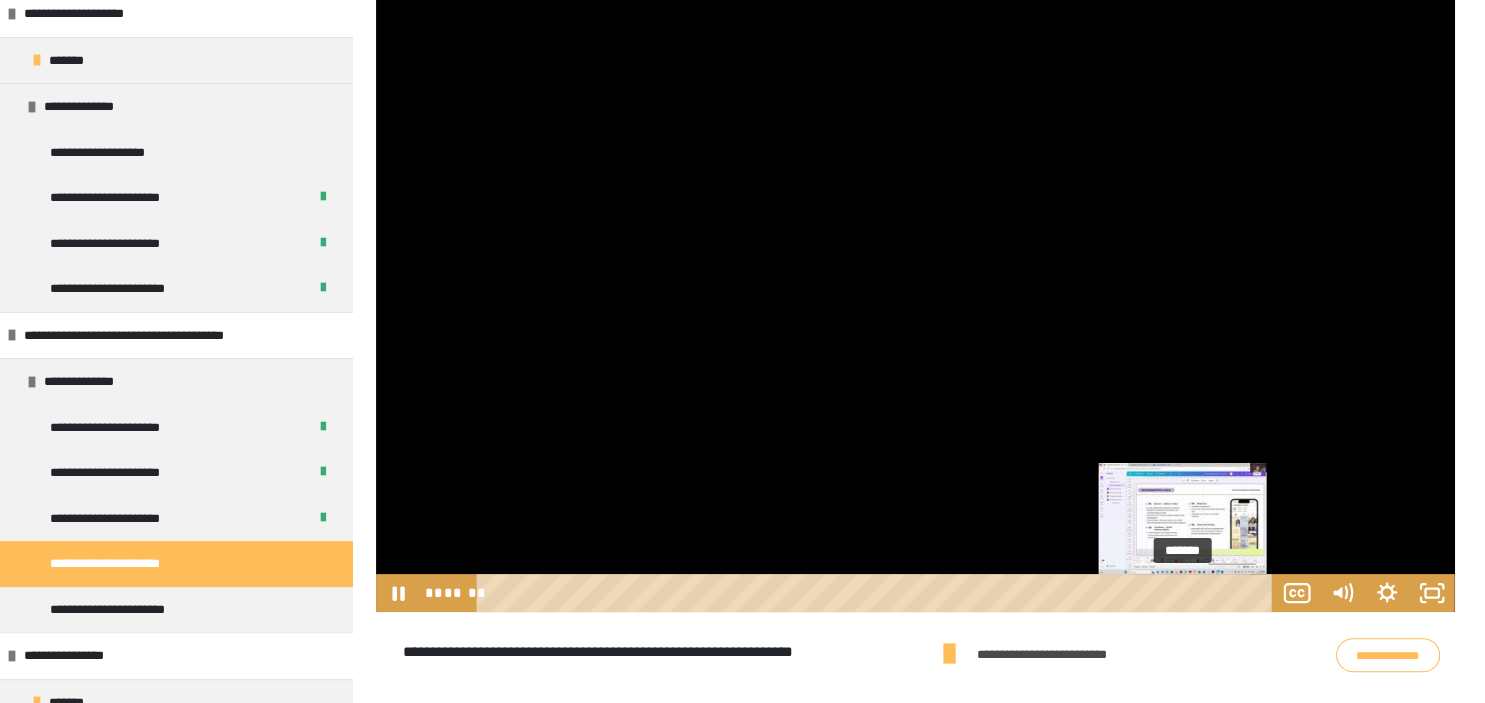 click on "*******" at bounding box center (877, 593) 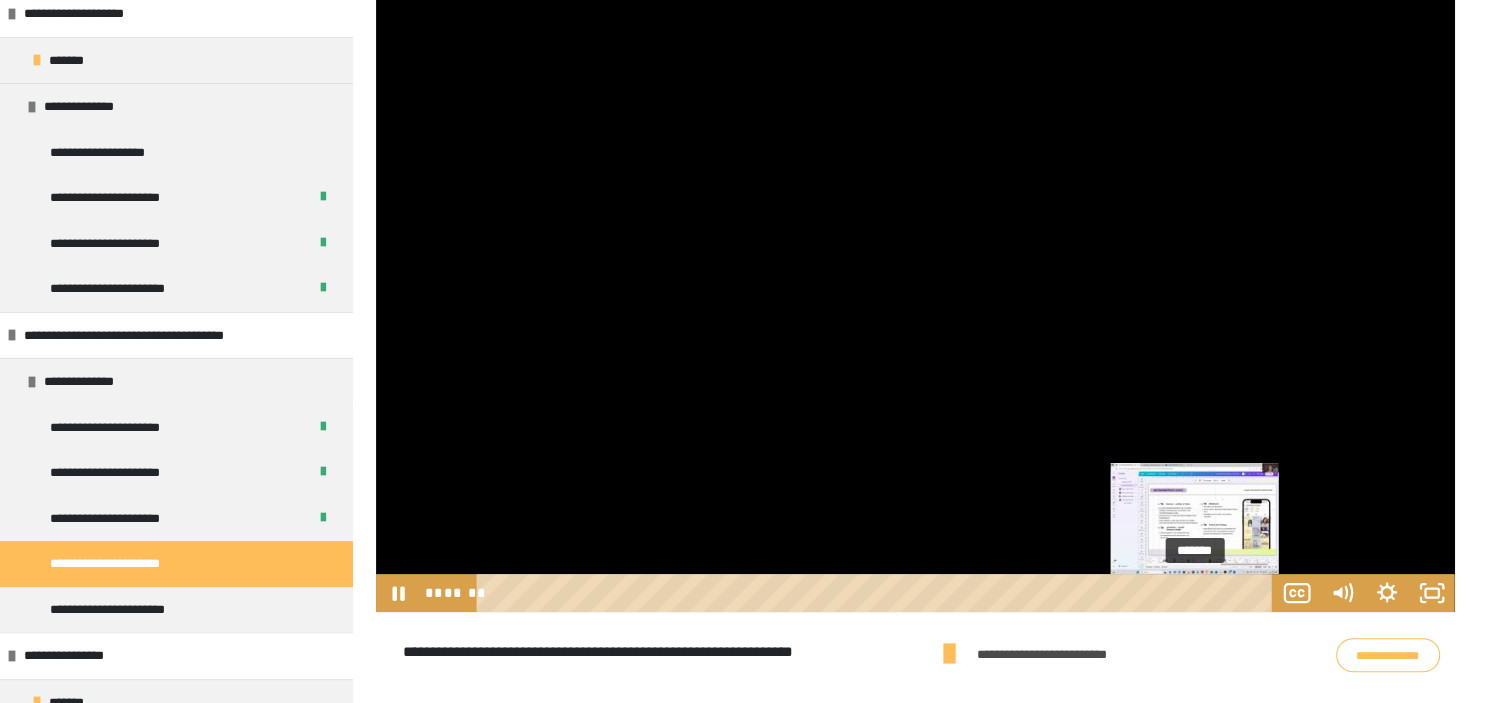 click on "*******" at bounding box center (877, 593) 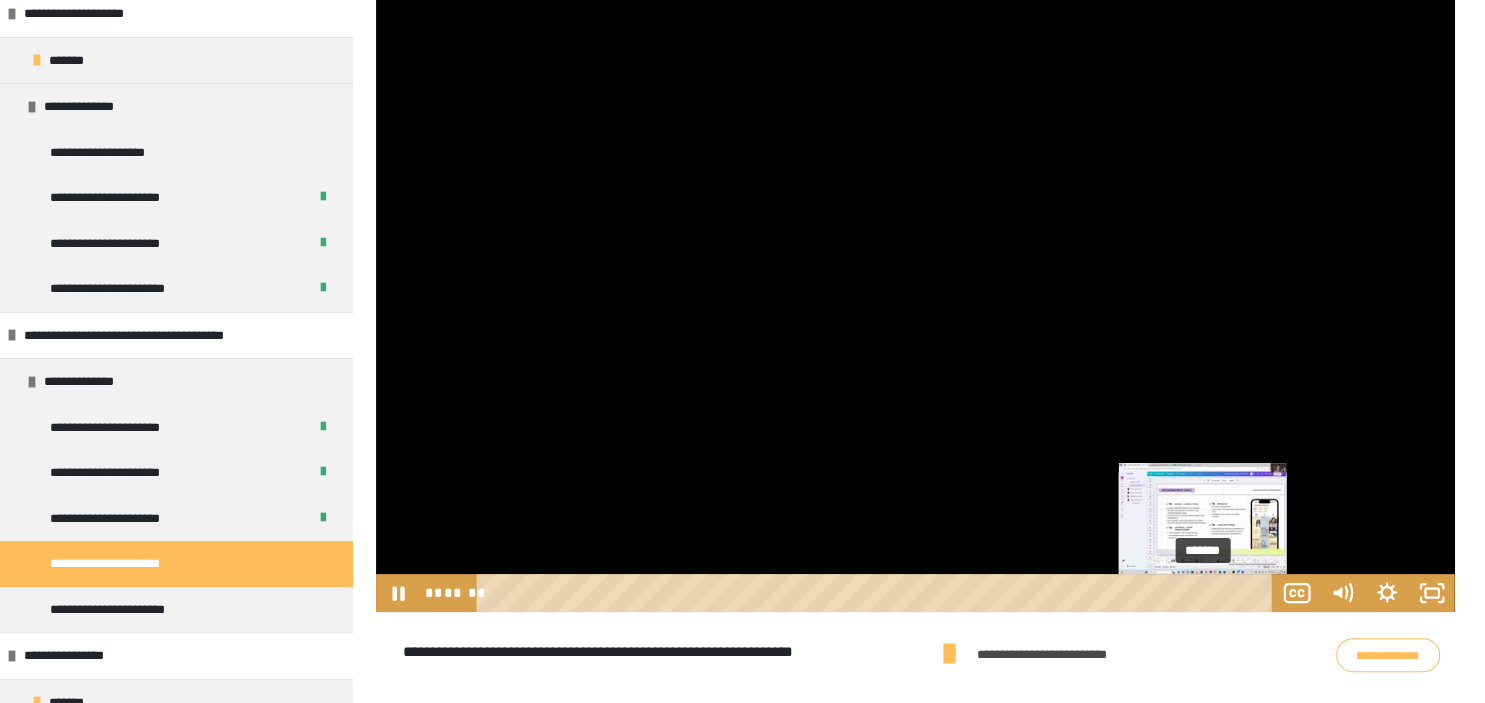 click on "*******" at bounding box center (877, 593) 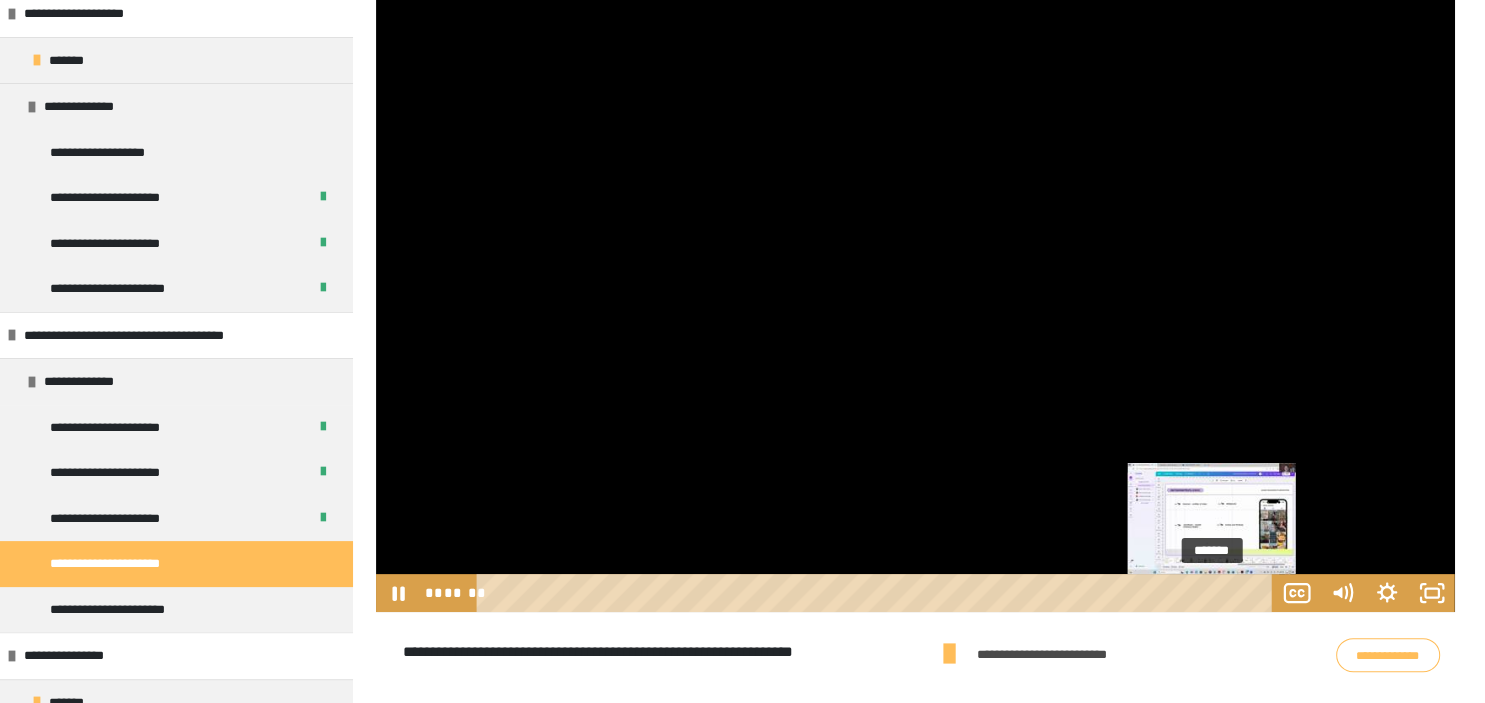 click on "*******" at bounding box center (877, 593) 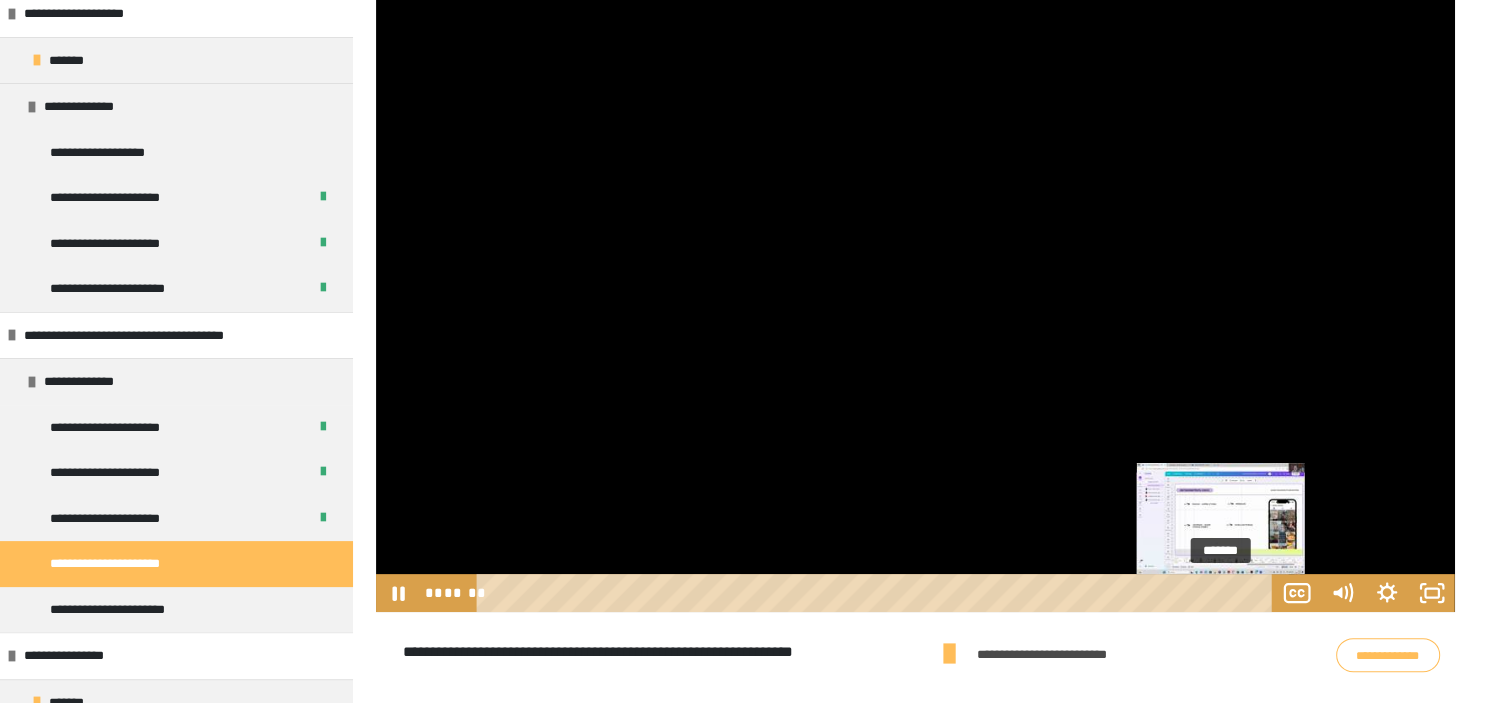 click on "*******" at bounding box center [877, 593] 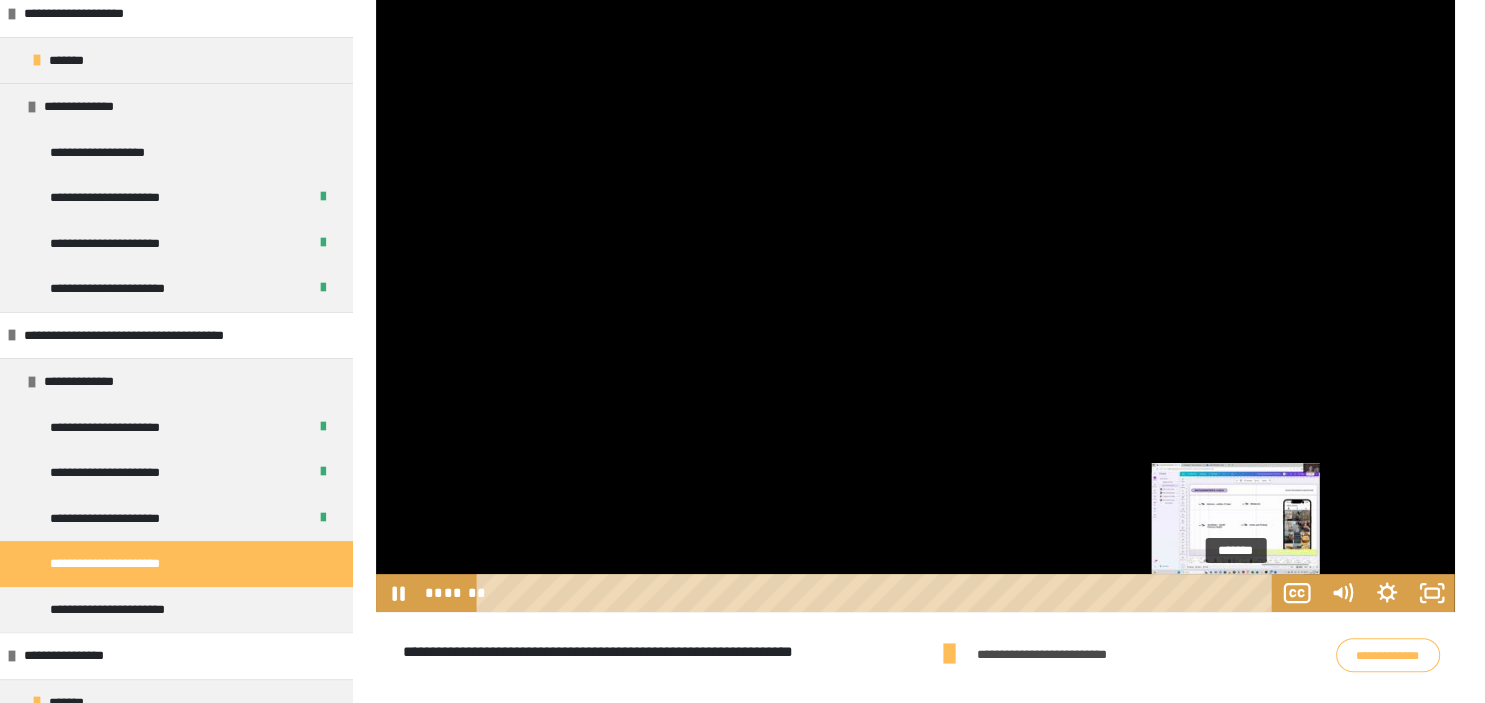click on "*******" at bounding box center (877, 593) 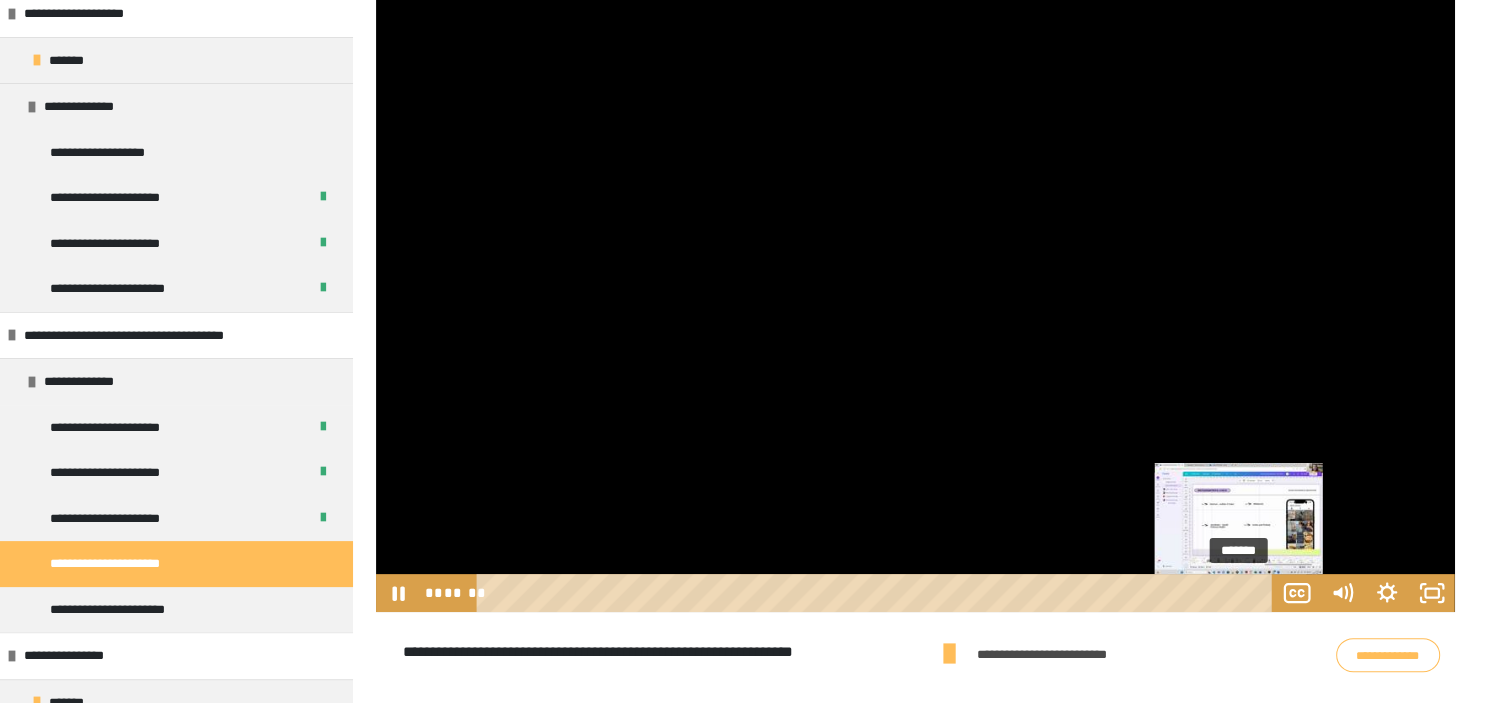 click on "*******" at bounding box center [877, 593] 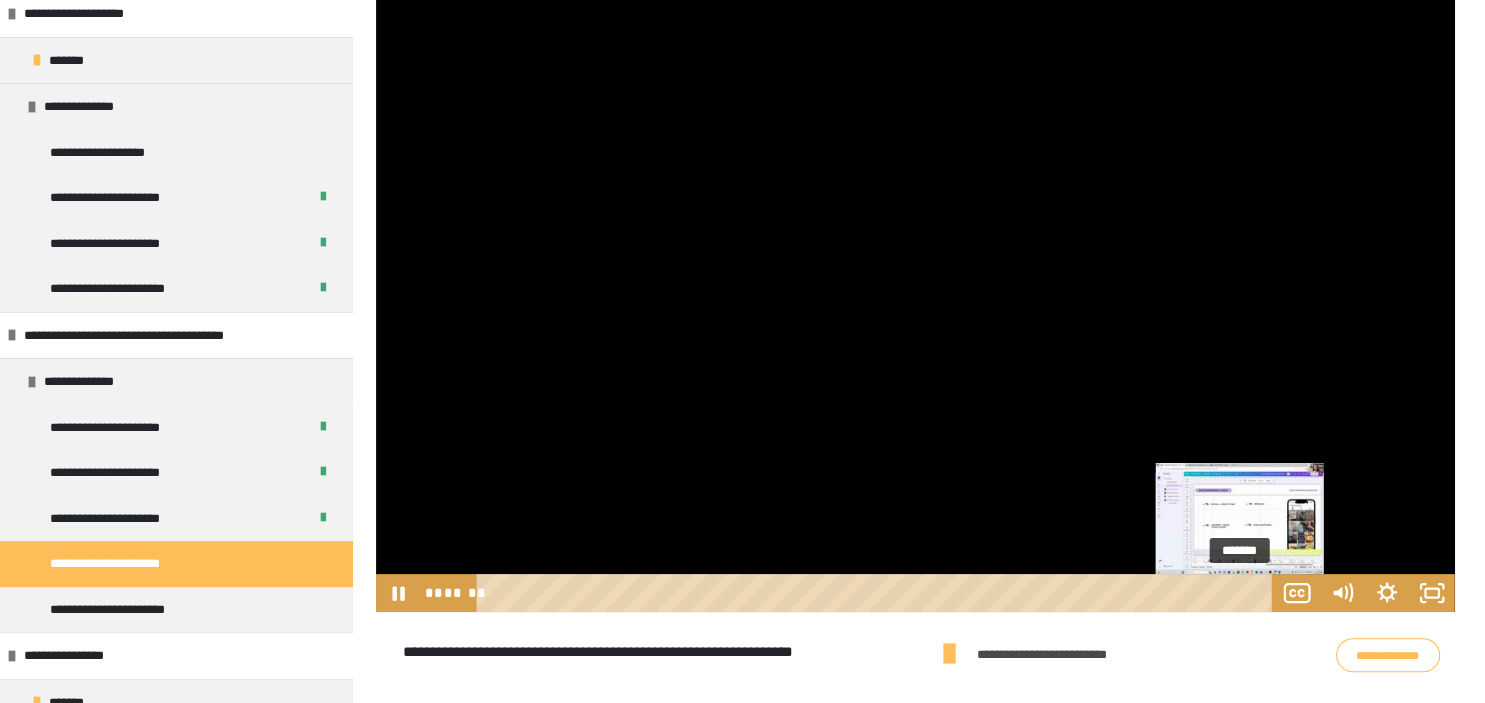 click at bounding box center (1239, 593) 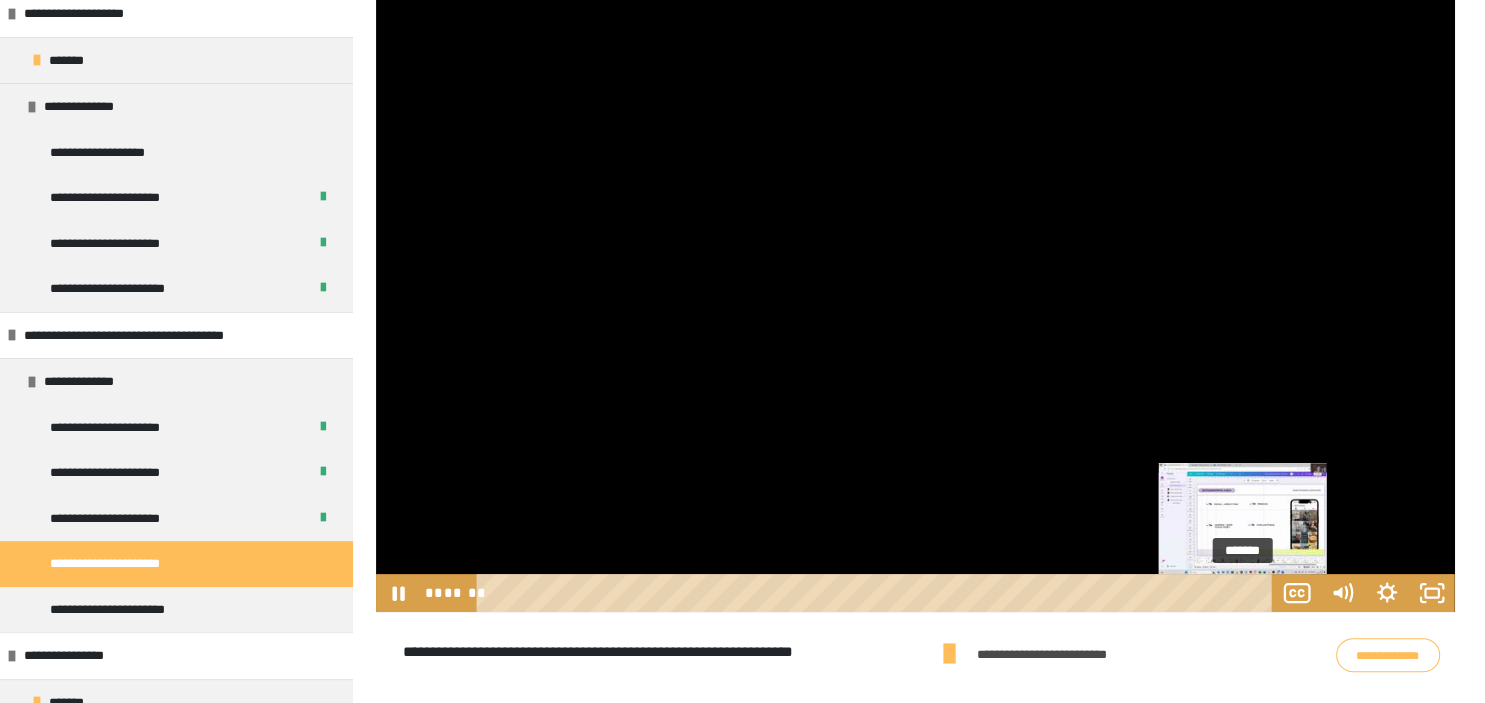 click on "*******" at bounding box center [877, 593] 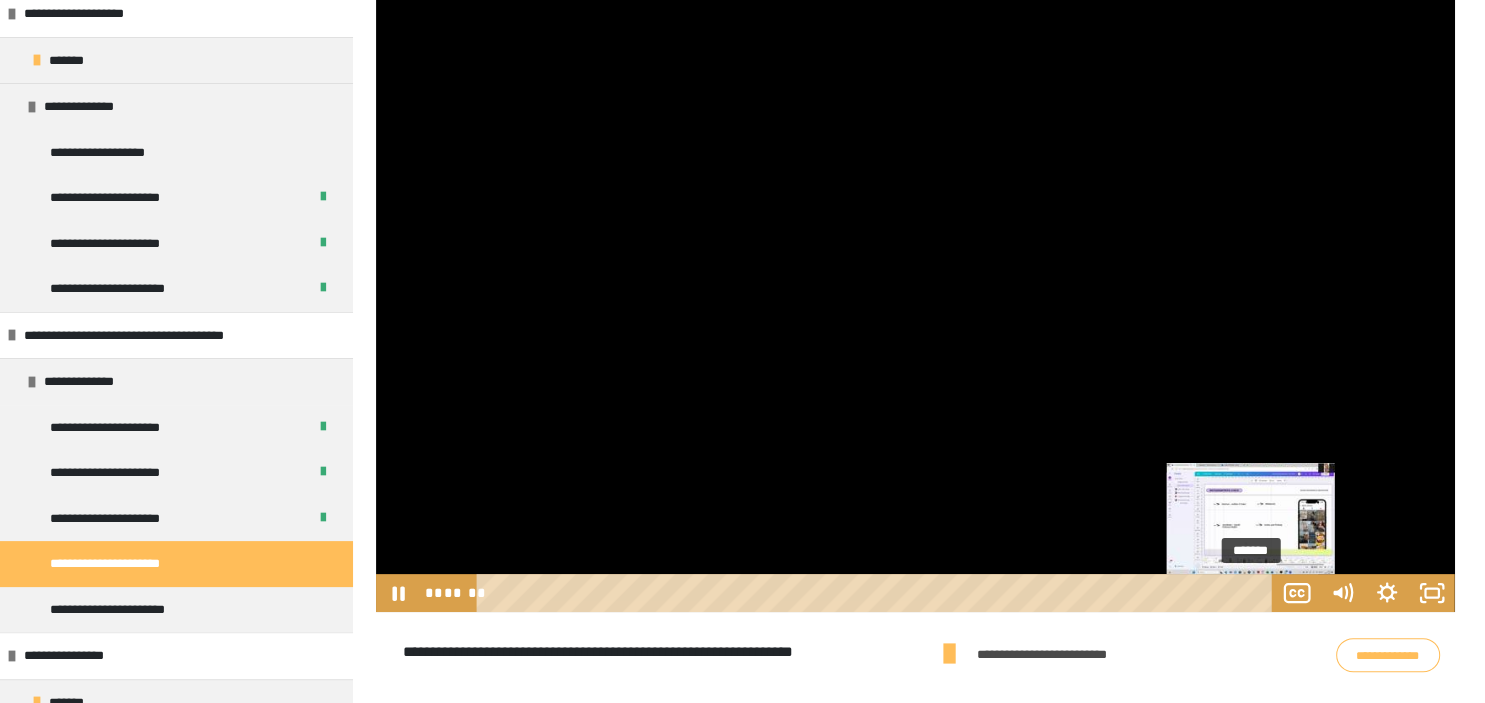 click on "*******" at bounding box center (877, 593) 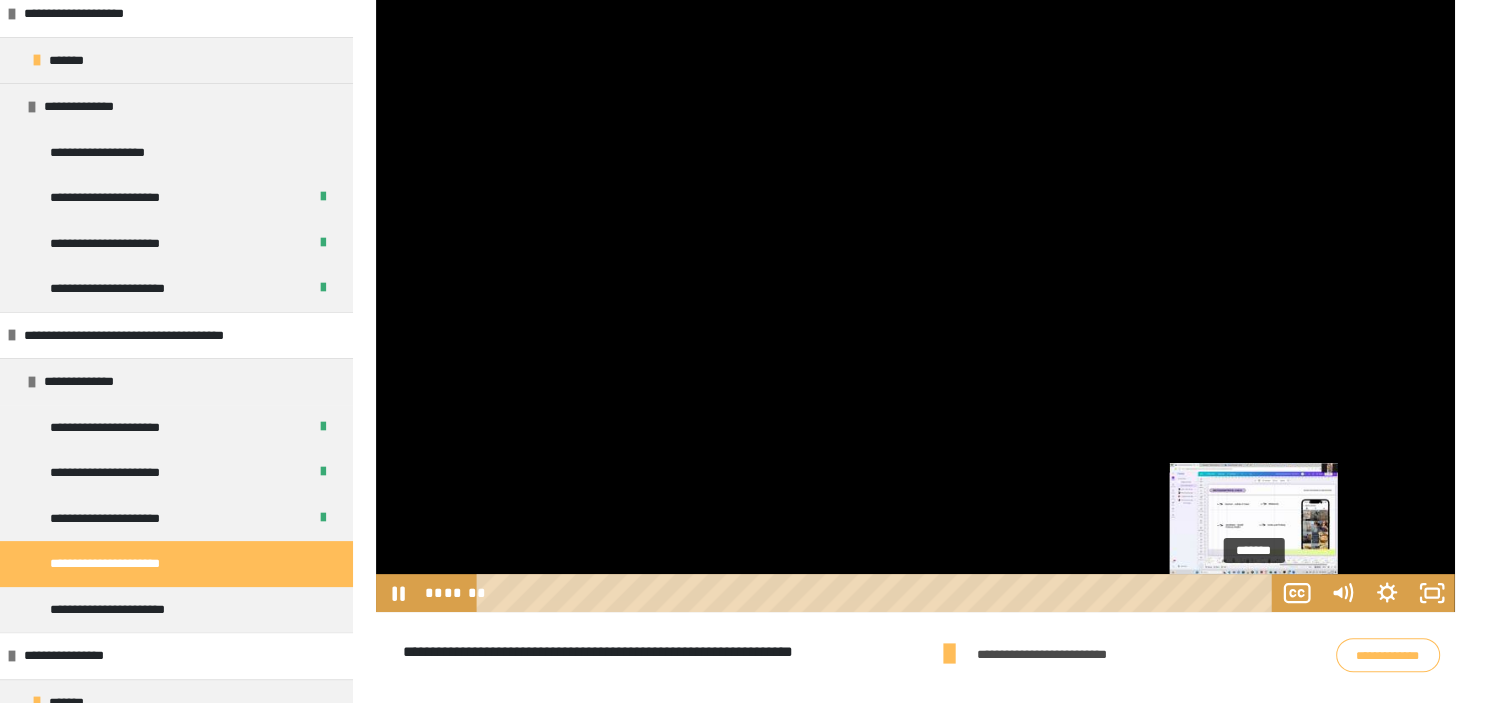 click on "*******" at bounding box center (877, 593) 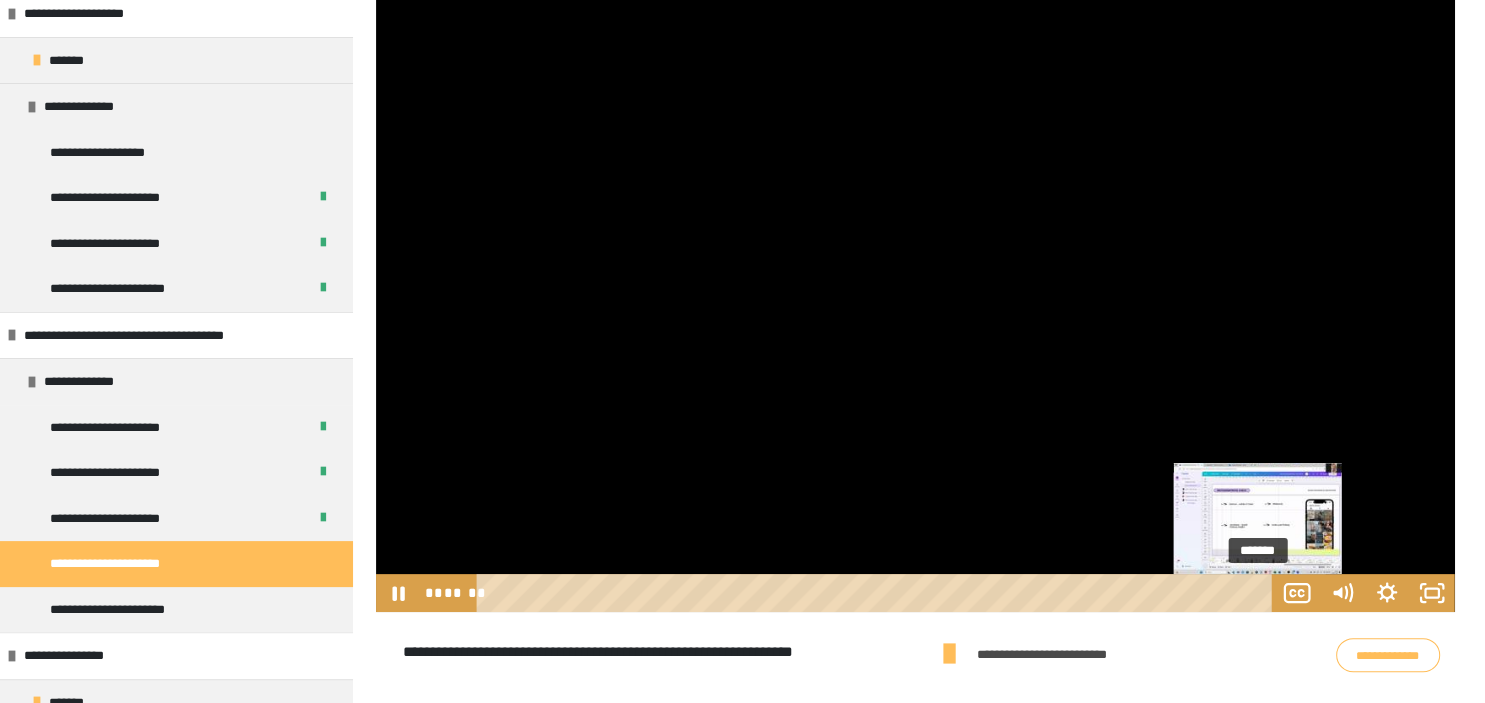 click on "*******" at bounding box center (877, 593) 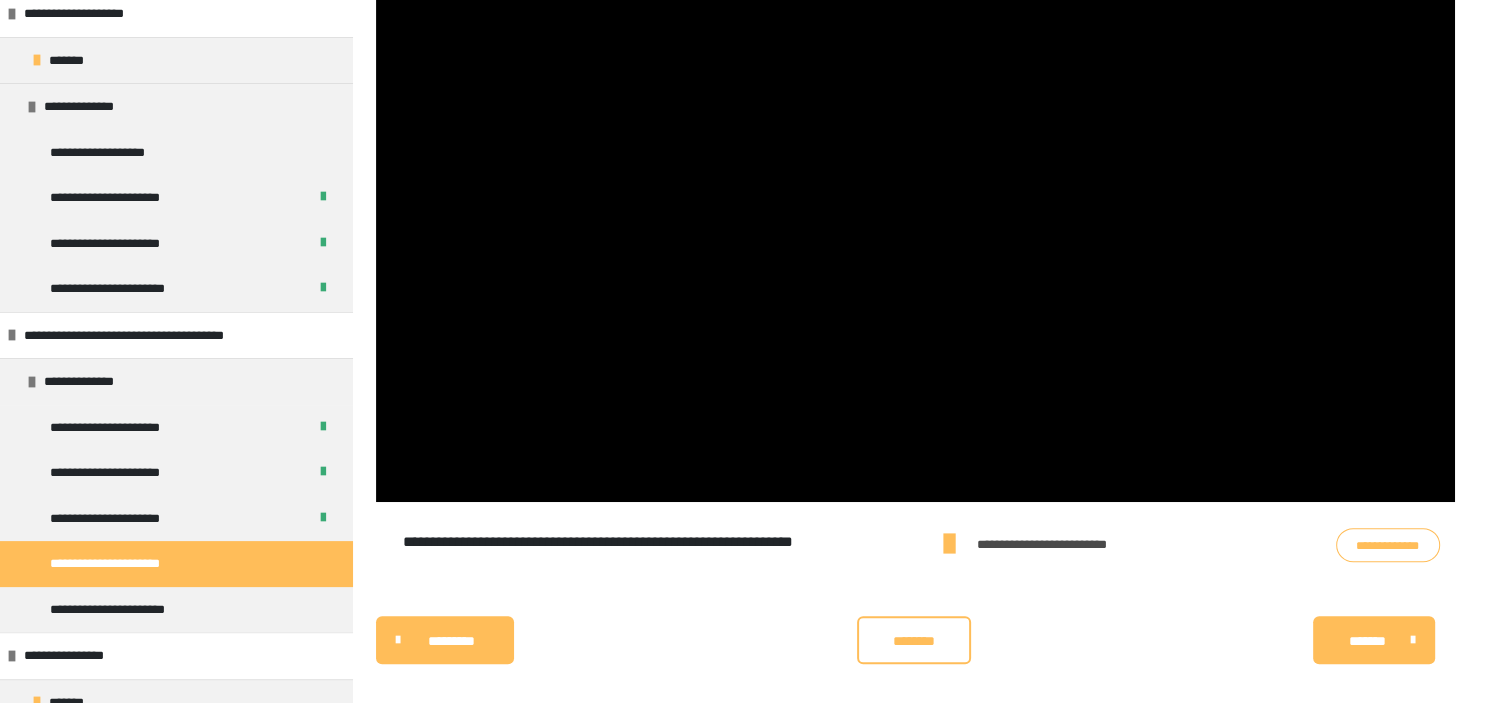 scroll, scrollTop: 532, scrollLeft: 0, axis: vertical 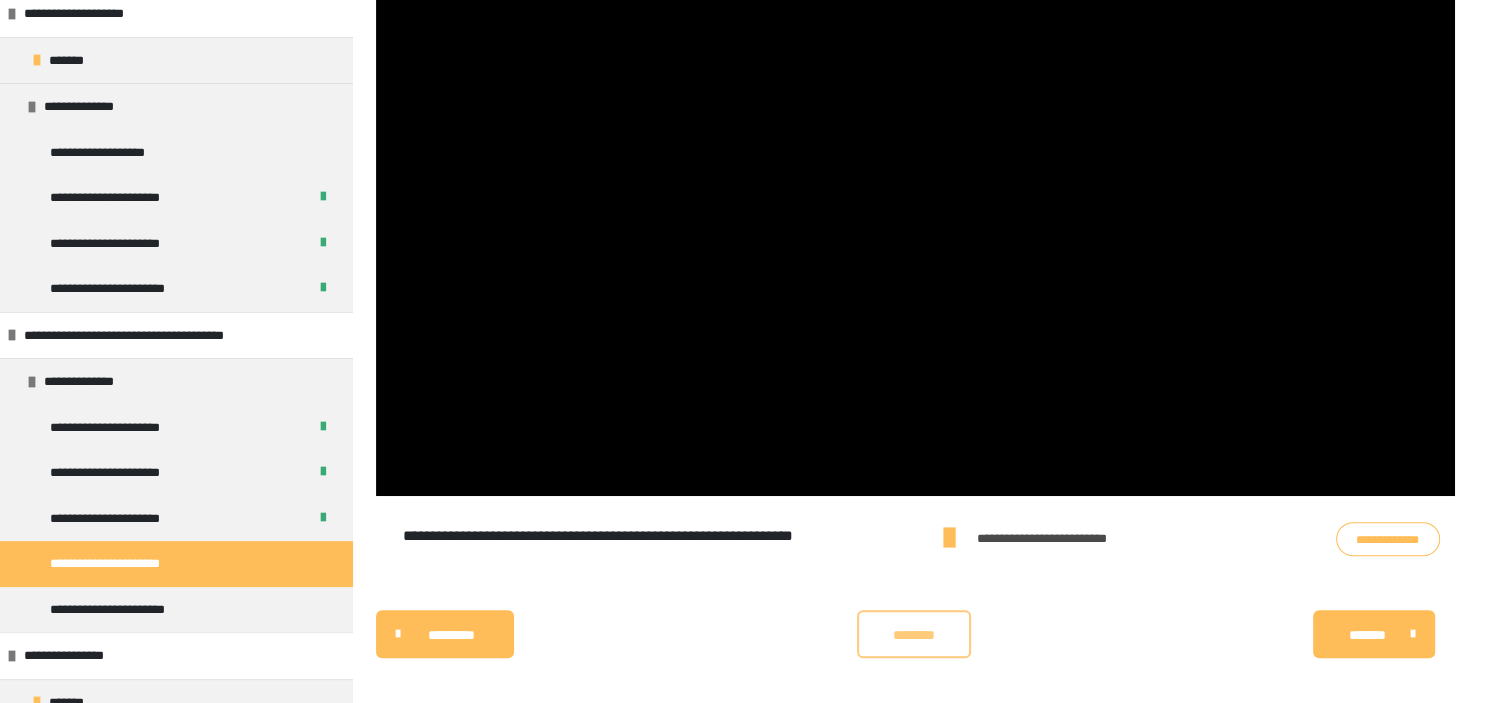 click on "********" at bounding box center (914, 635) 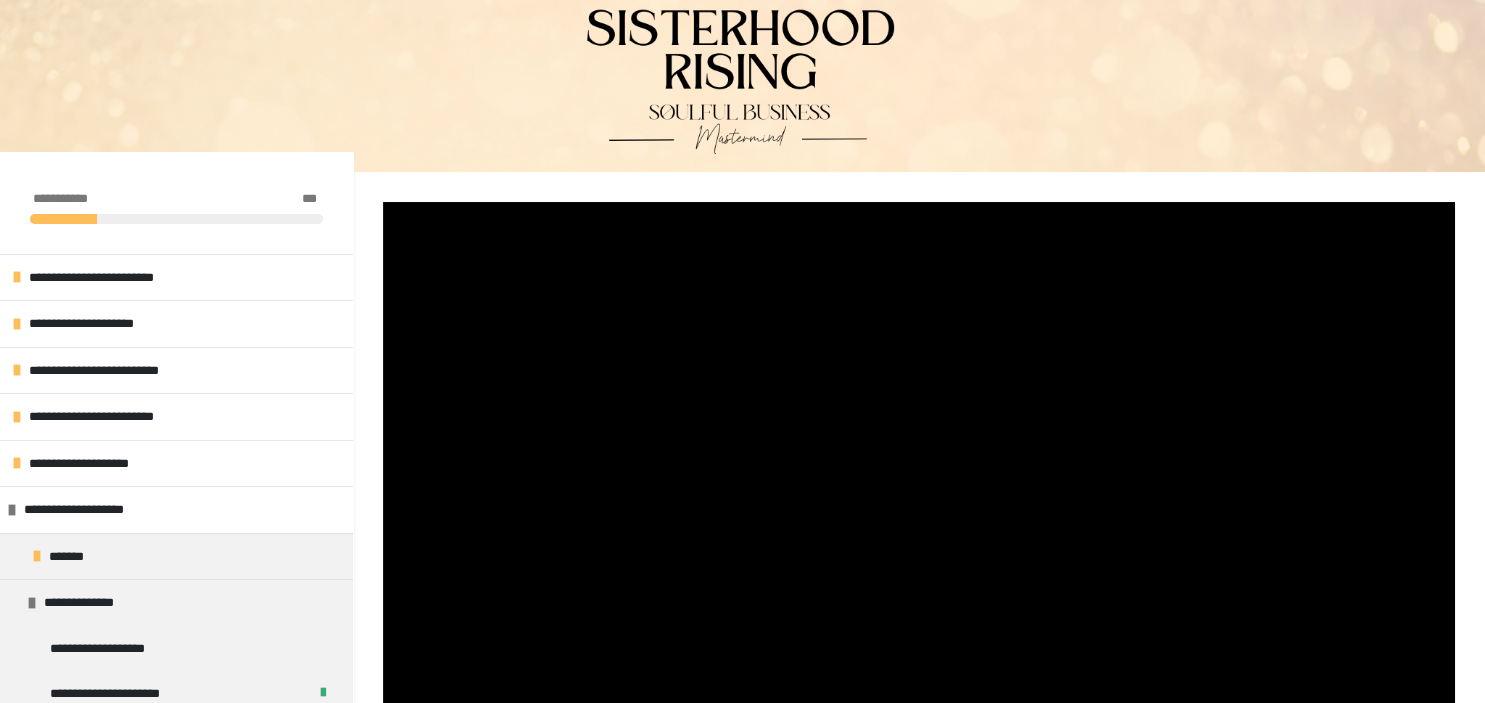 scroll, scrollTop: 117, scrollLeft: 0, axis: vertical 